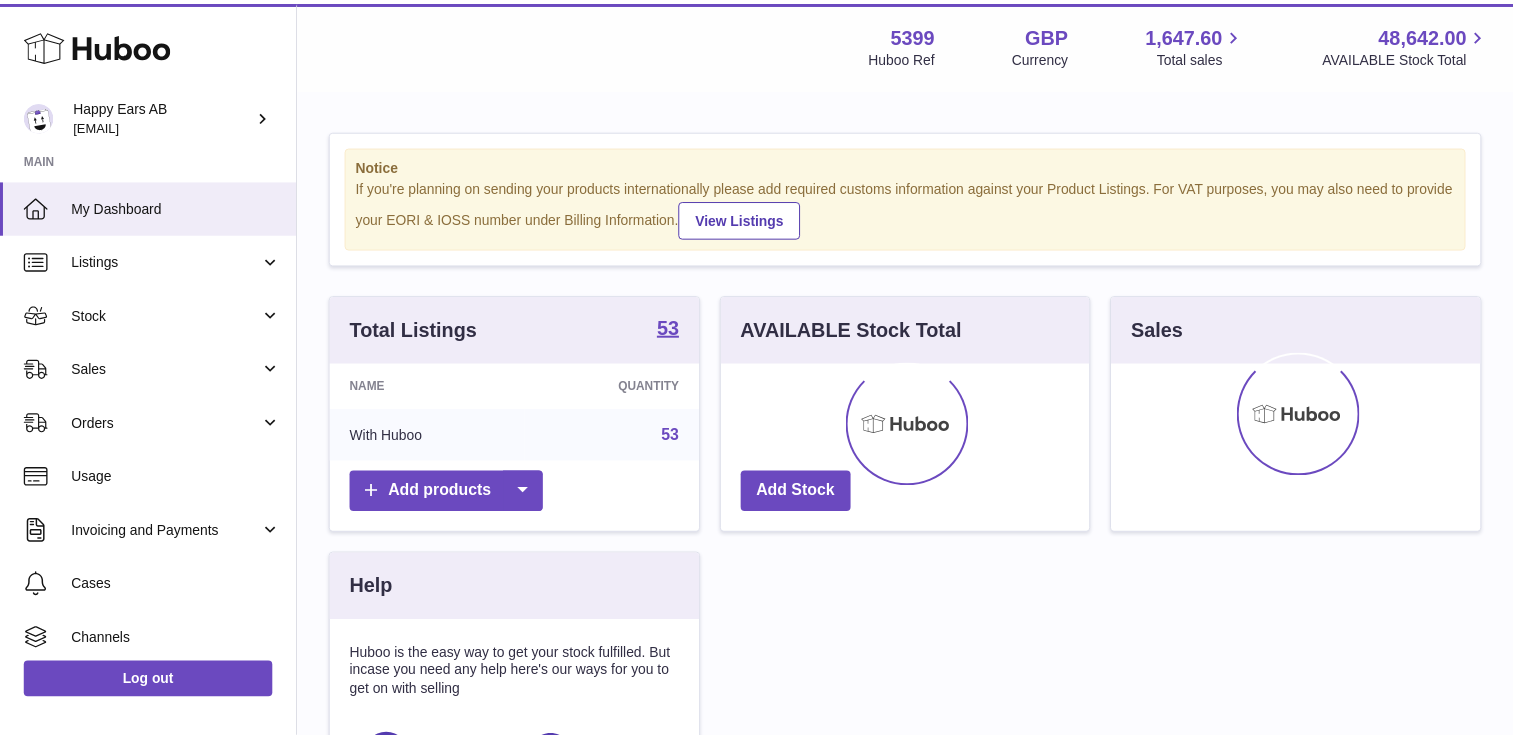 scroll, scrollTop: 0, scrollLeft: 0, axis: both 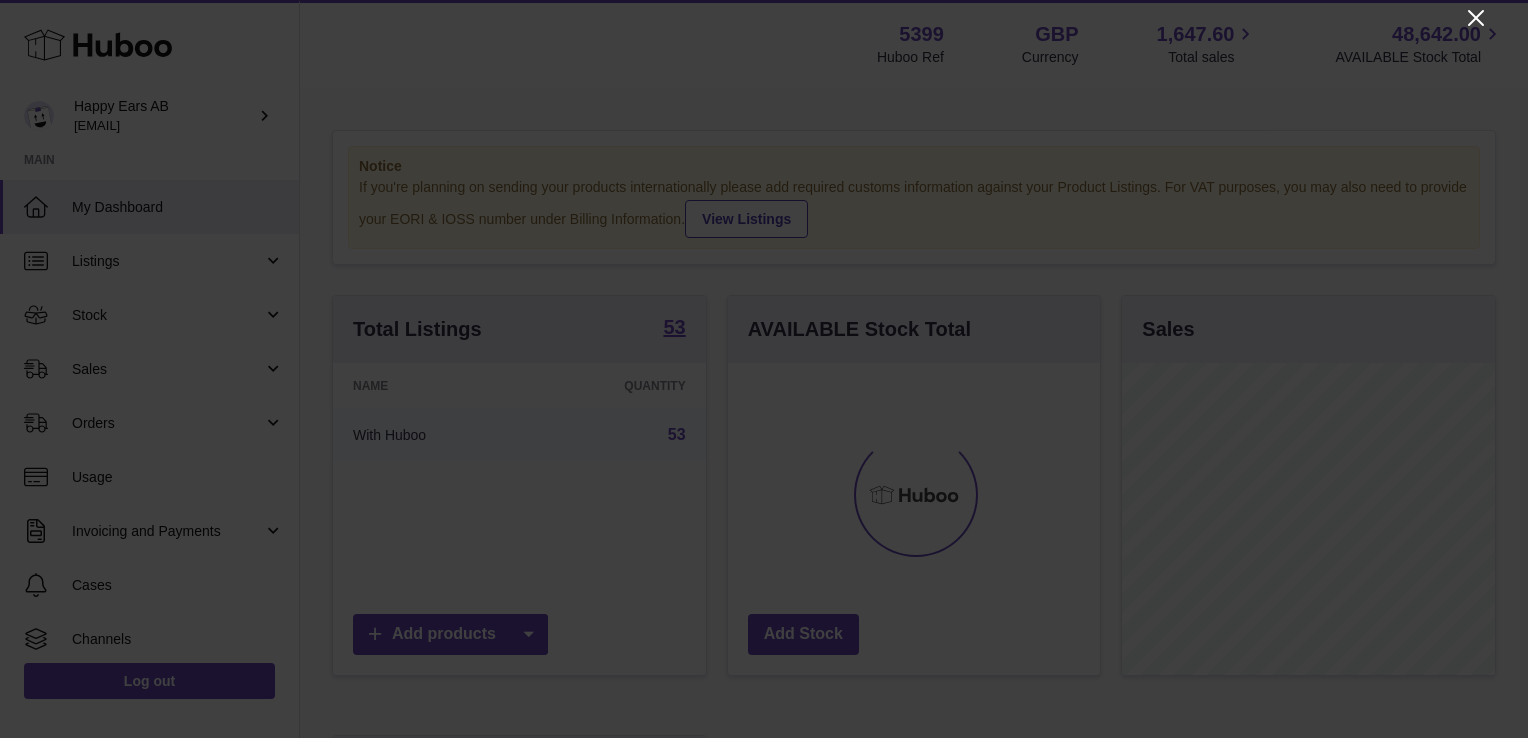 click 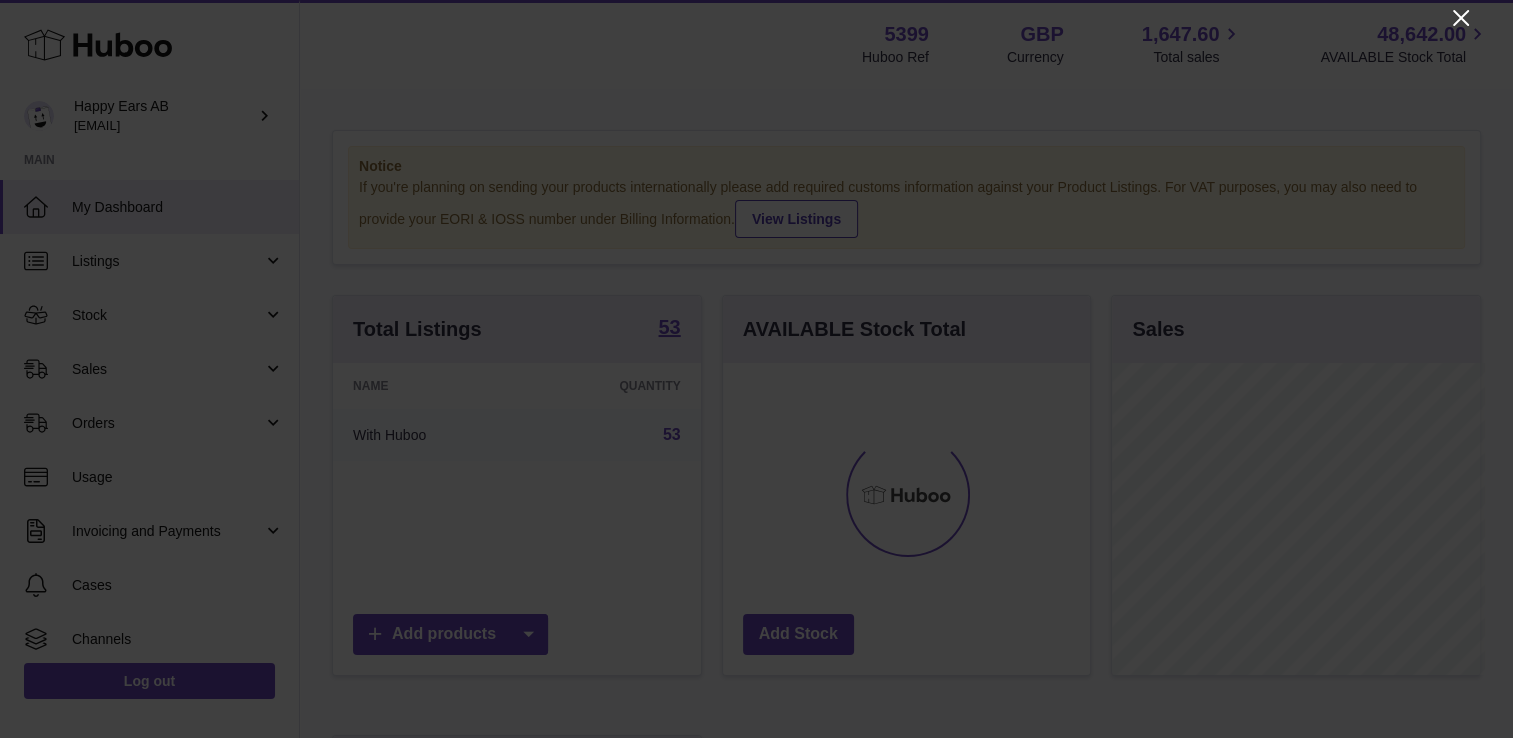 scroll, scrollTop: 312, scrollLeft: 368, axis: both 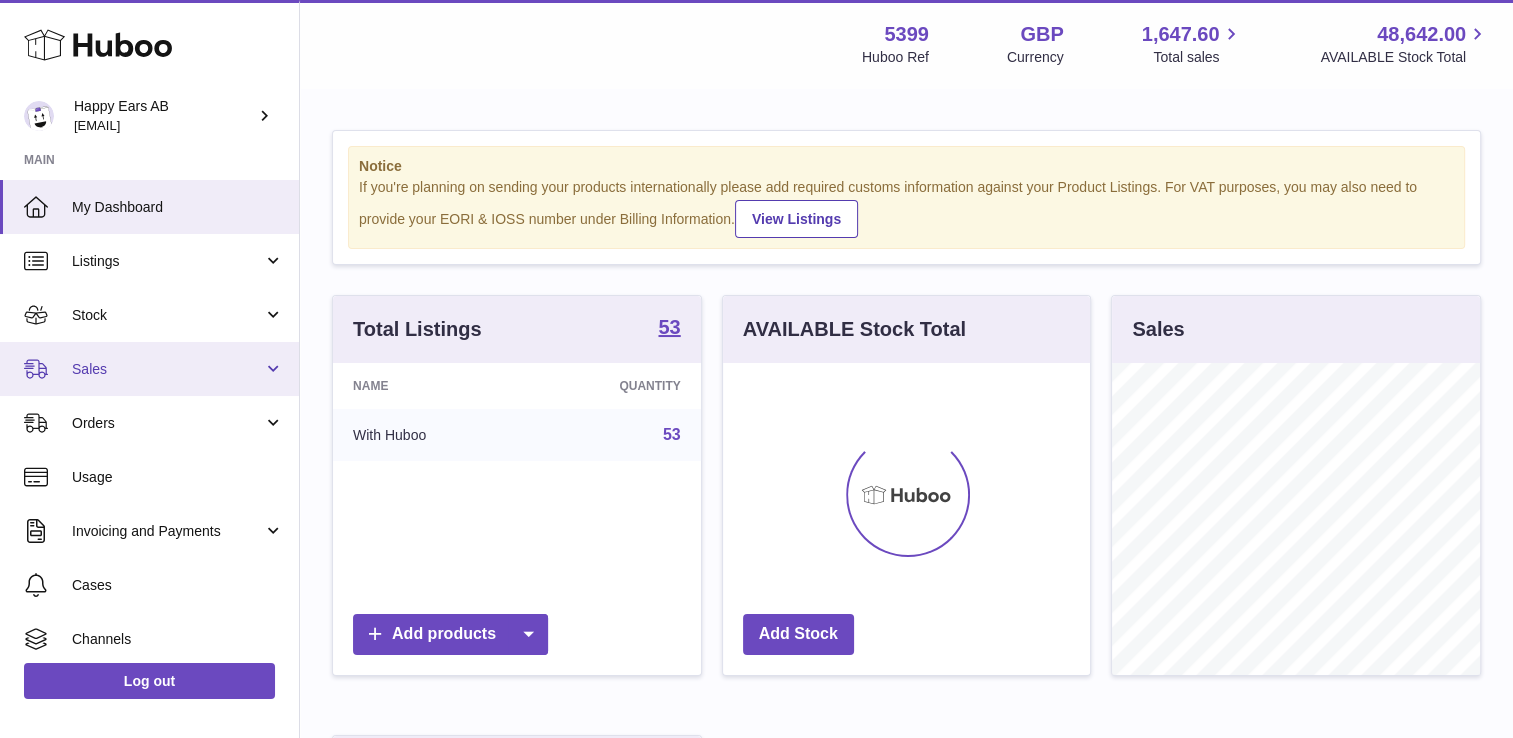 click on "Sales" at bounding box center [167, 369] 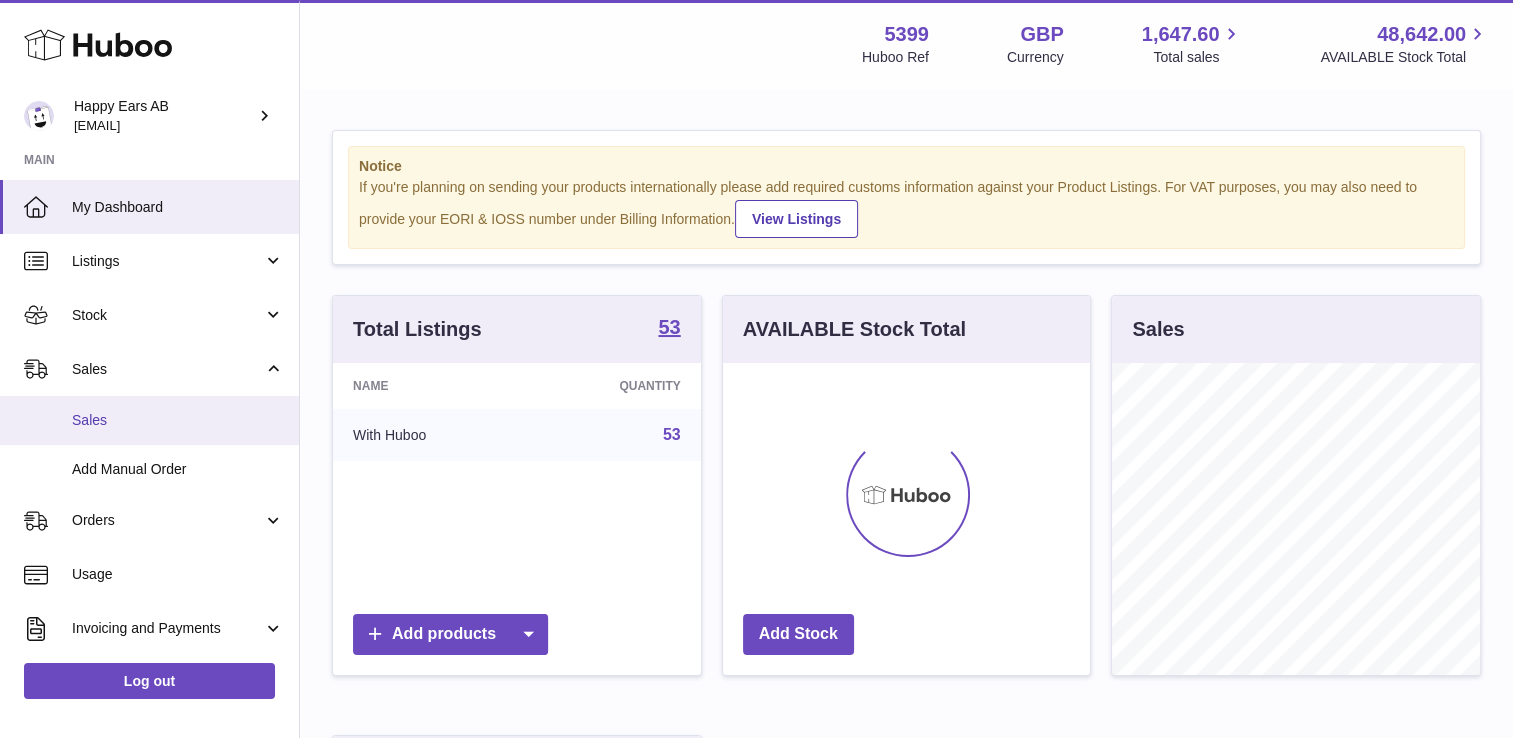 click on "Sales" at bounding box center (178, 420) 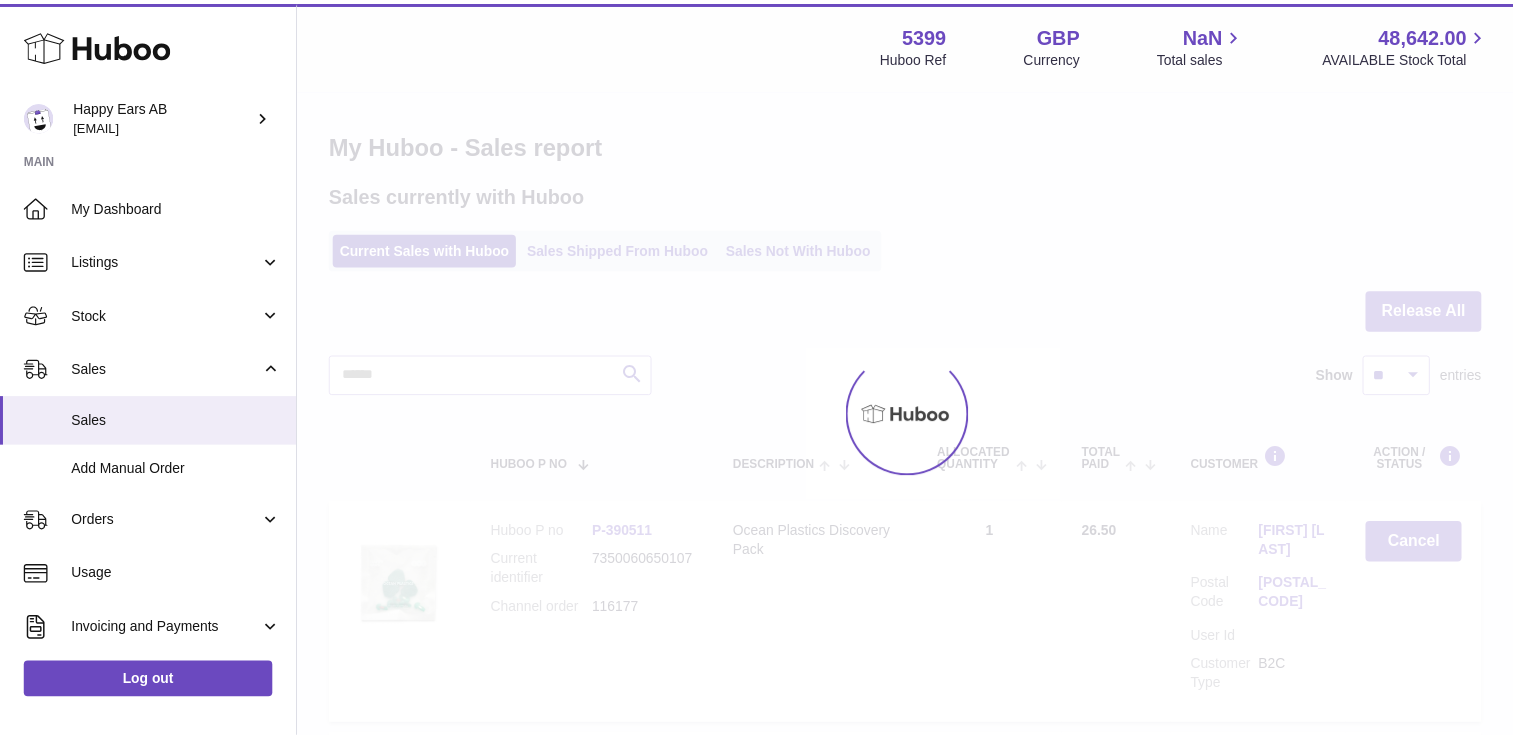 scroll, scrollTop: 0, scrollLeft: 0, axis: both 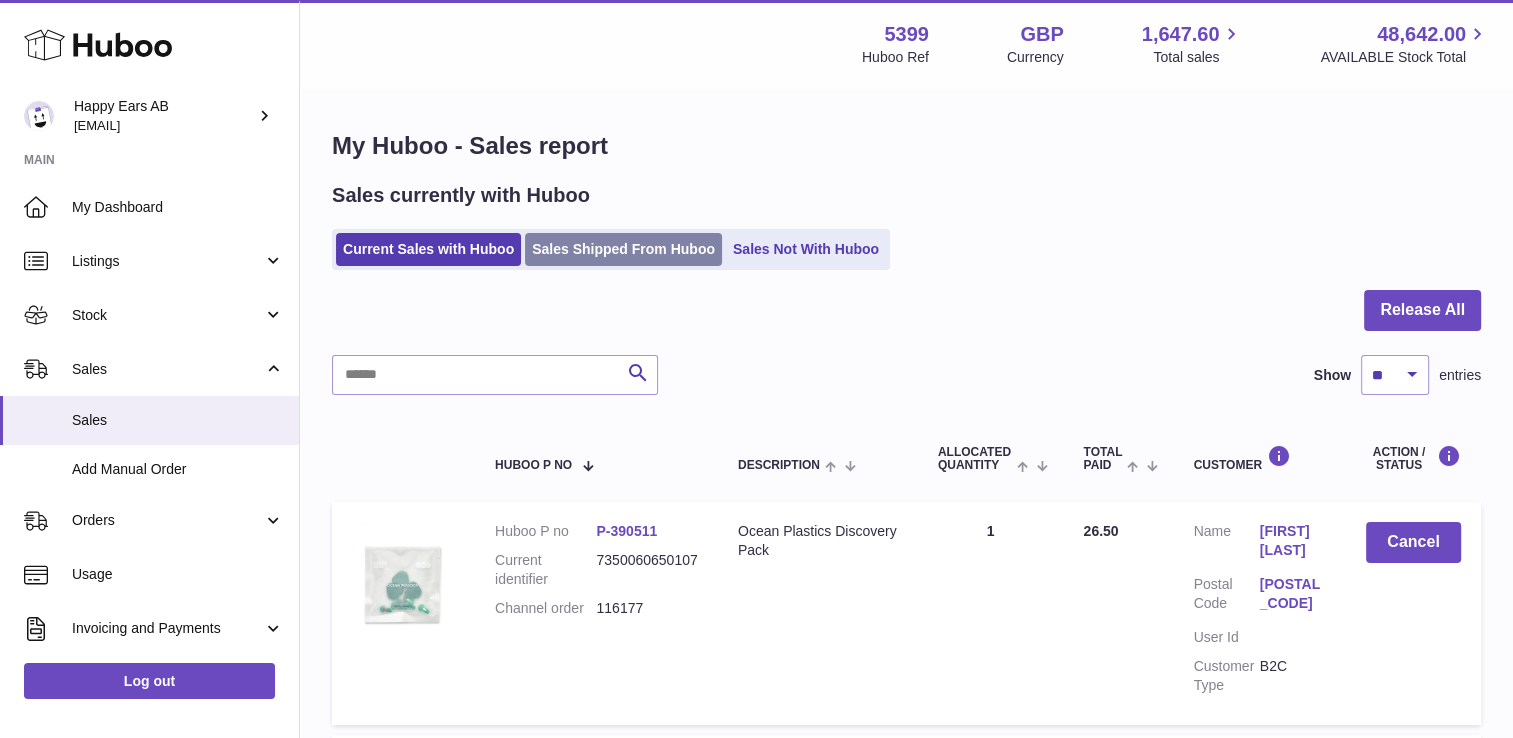 click on "Sales Shipped From Huboo" at bounding box center (623, 249) 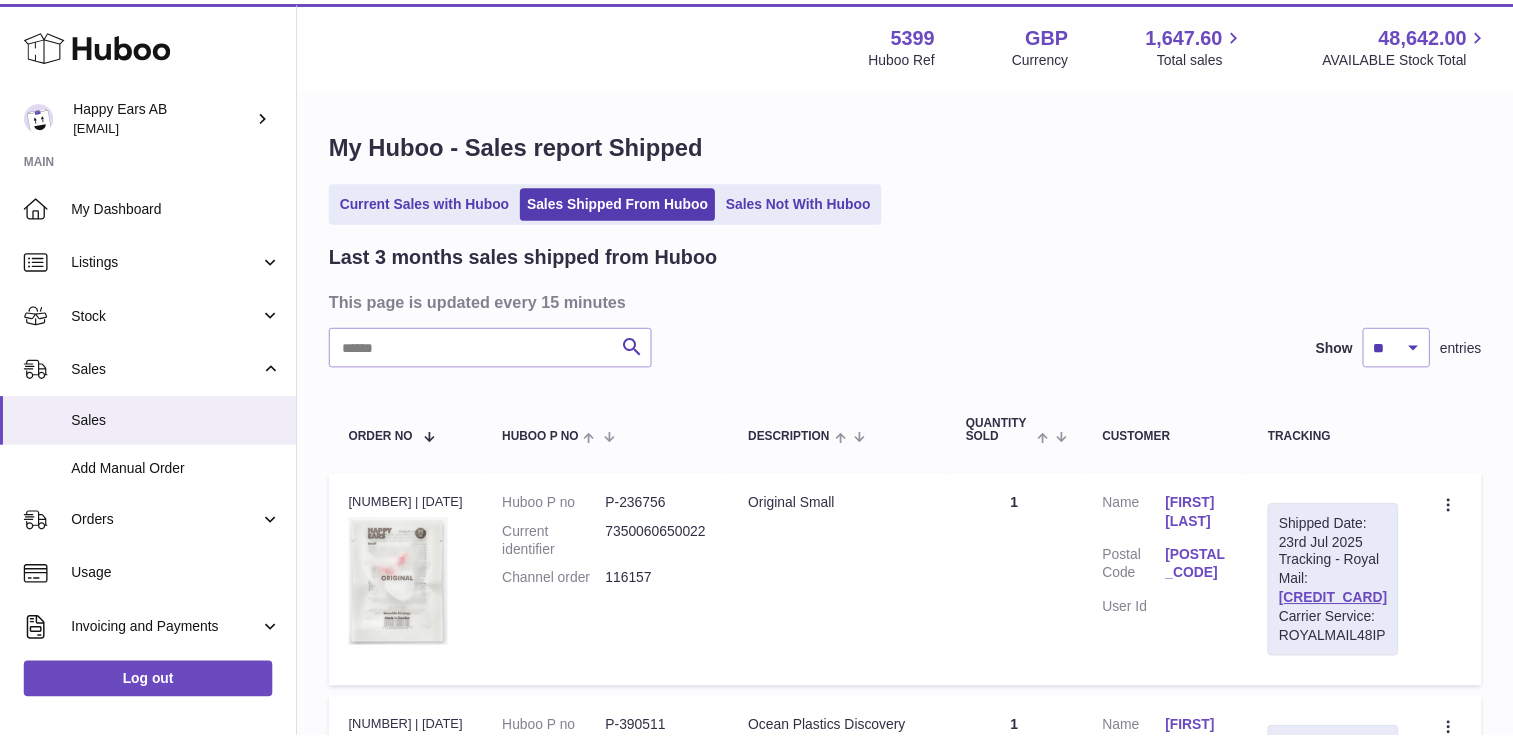 scroll, scrollTop: 0, scrollLeft: 0, axis: both 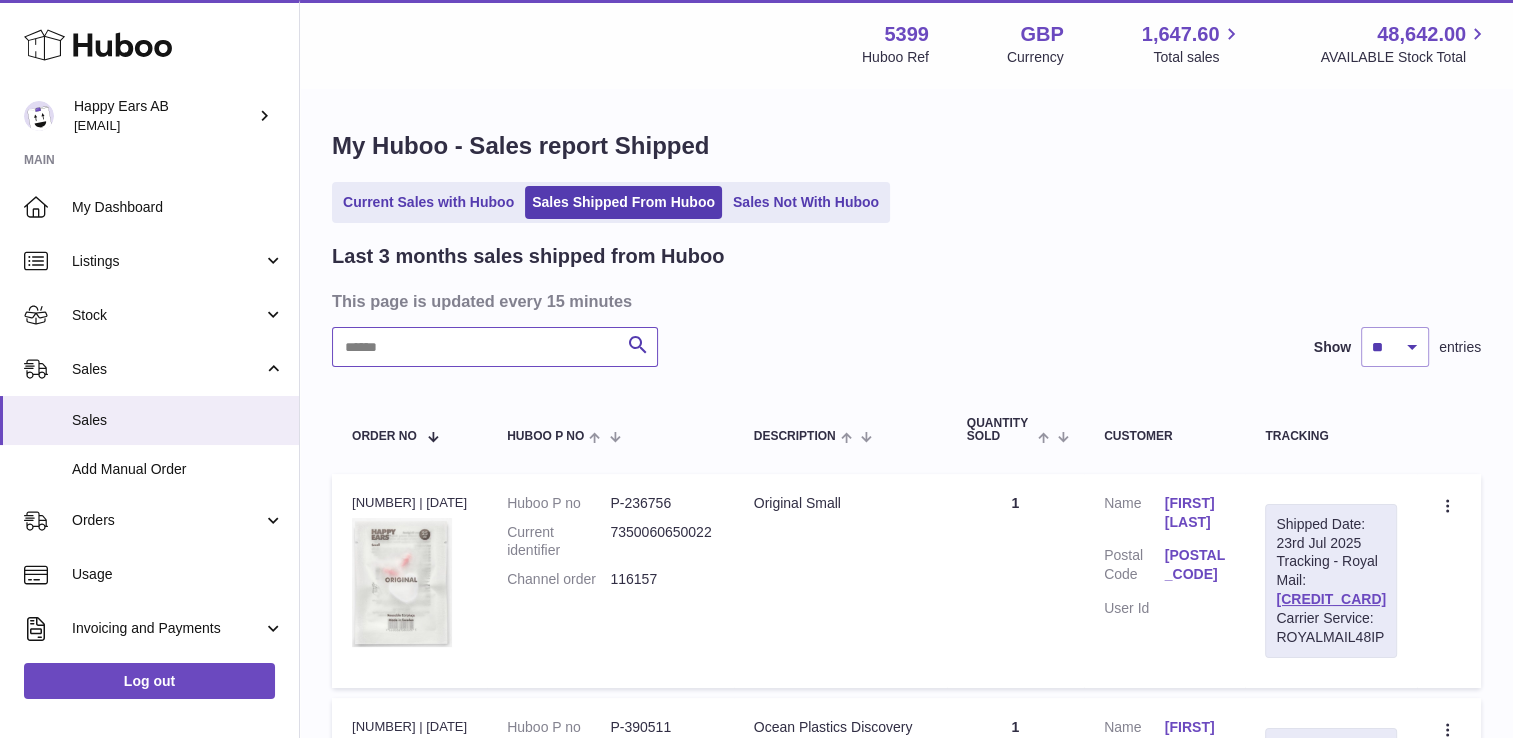 click at bounding box center (495, 347) 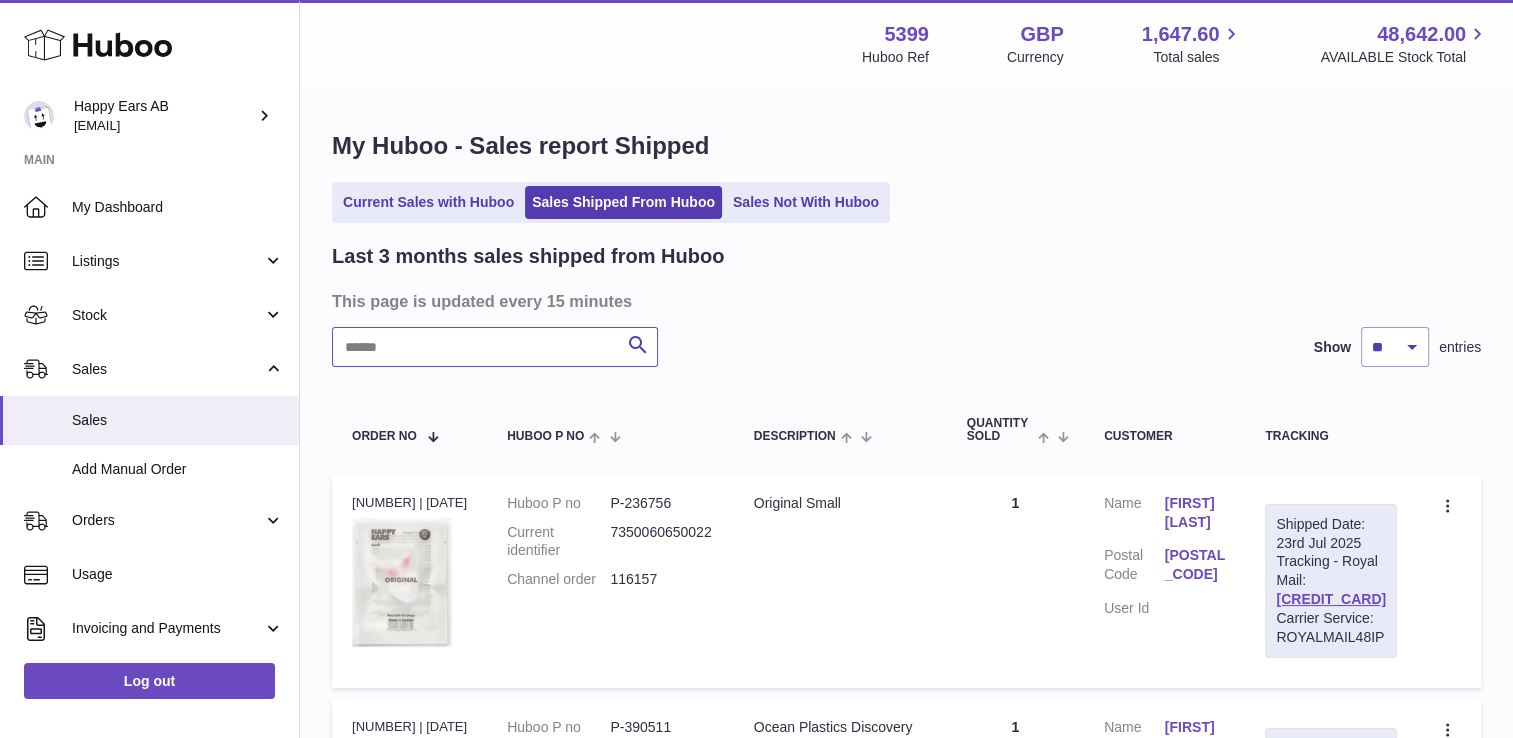 paste on "*******" 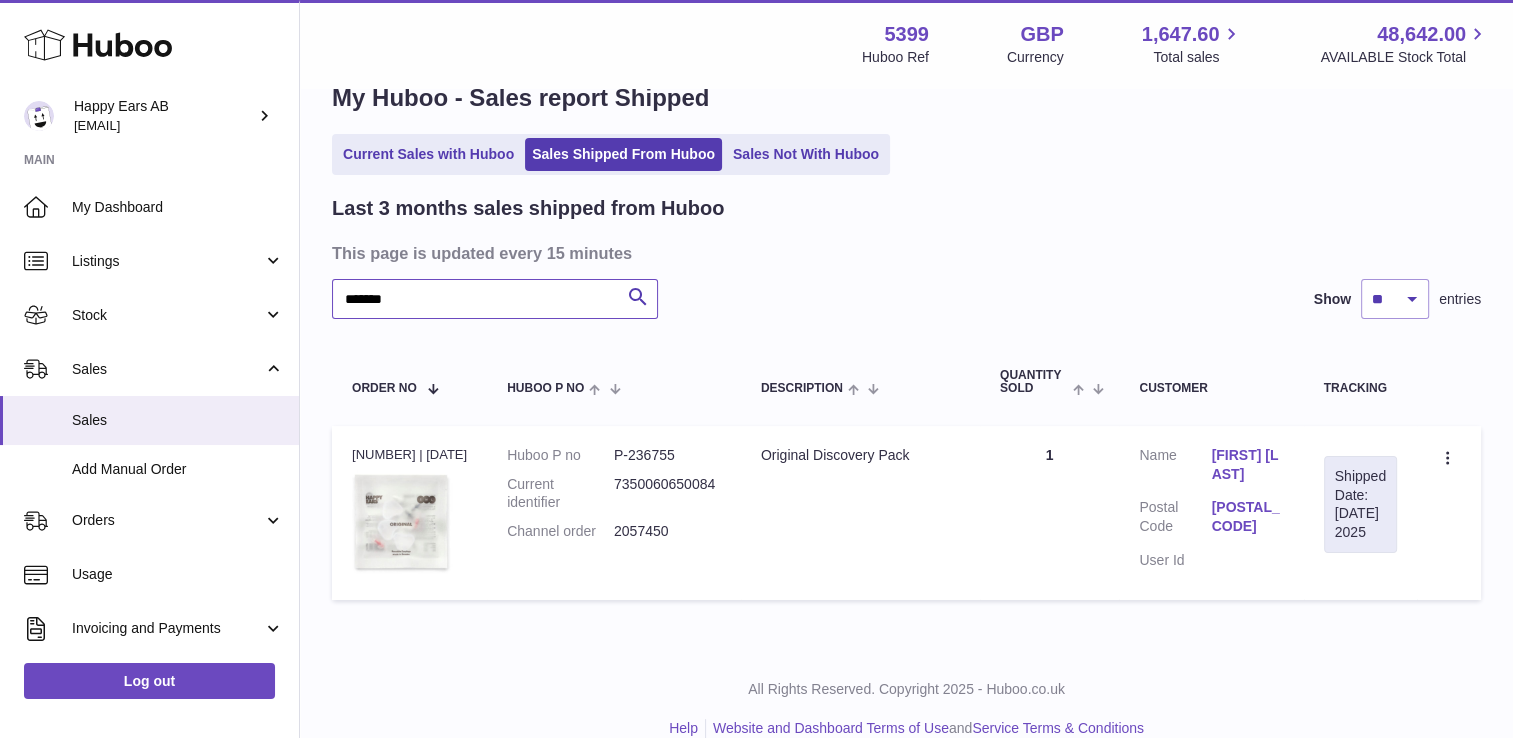 scroll, scrollTop: 74, scrollLeft: 0, axis: vertical 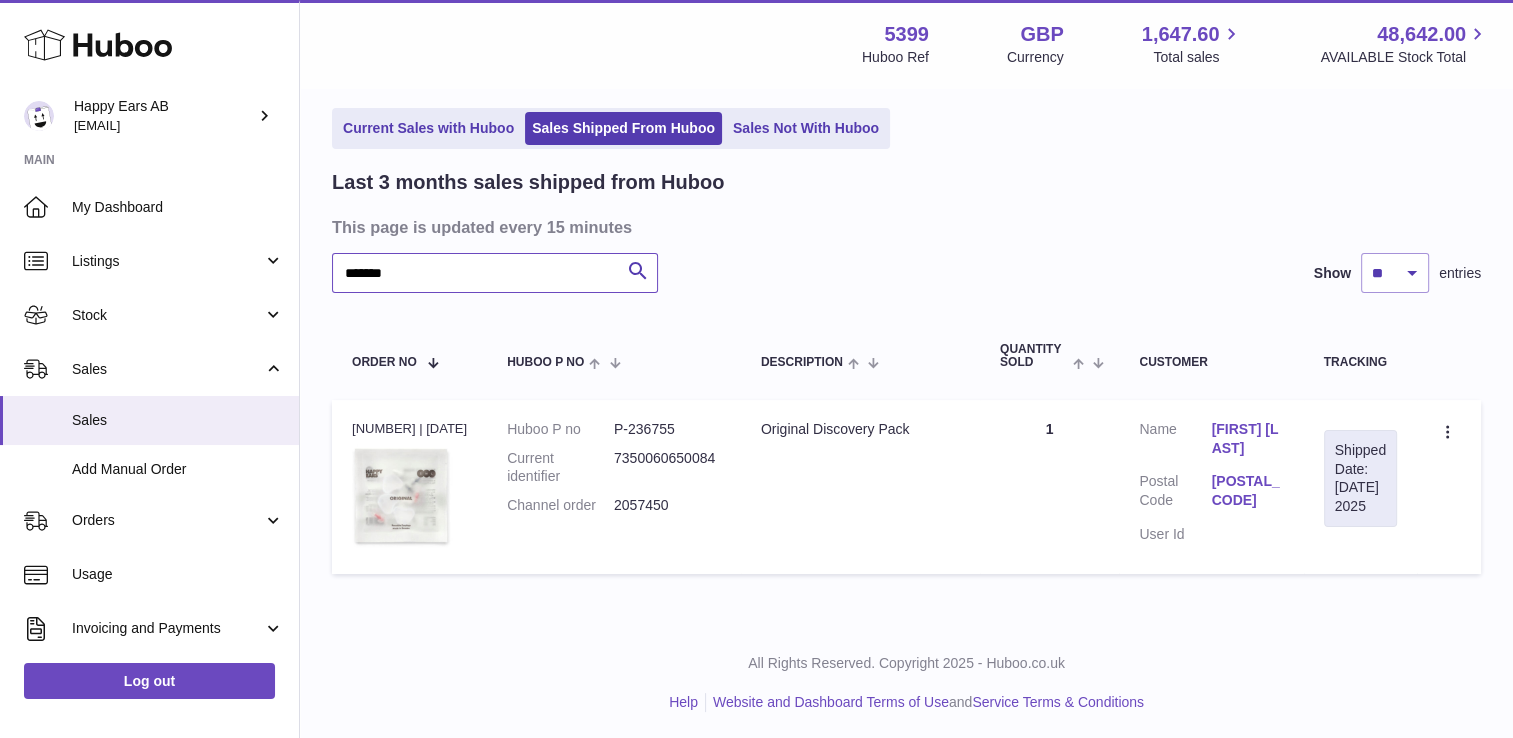 type on "*******" 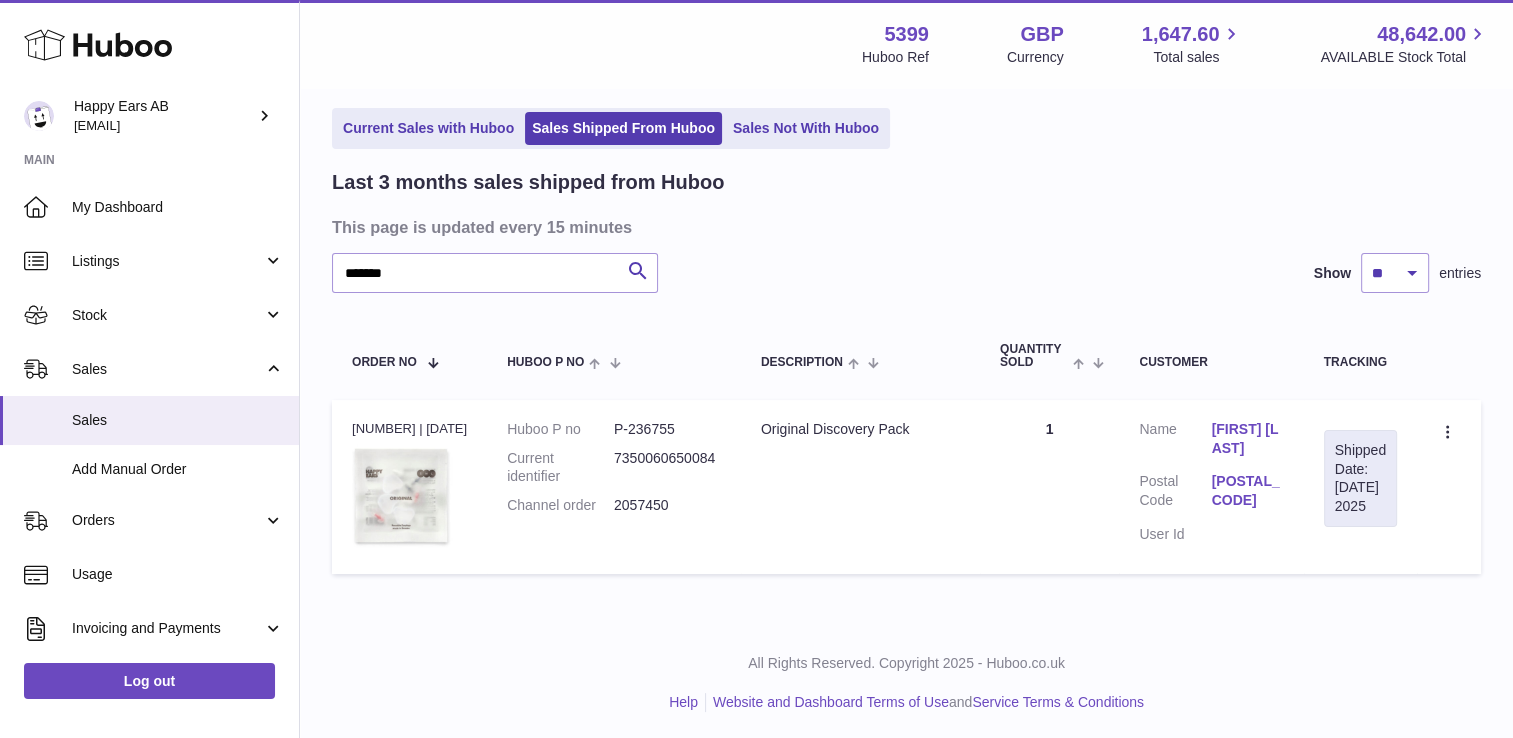 click on "My Huboo - Sales report Shipped
Current Sales with Huboo
Sales Shipped From Huboo
Sales Not With Huboo
Last 3 months sales shipped from Huboo     This page is updated every 15 minutes   *******     Search
Show
** ** **
entries
Order No       Huboo P no       Description       Quantity Sold
Customer
Tracking
Order no
120828172 | 11th Jul
Huboo P no   P-236755   Current identifier   7350060650084
Channel order
2057450     Description
Original Discovery Pack
Quantity
1
Customer  Name   Jessica Seletti    Postal Code   00140   User Id
Shipped Date: 11th Jul 2025" at bounding box center (906, 320) 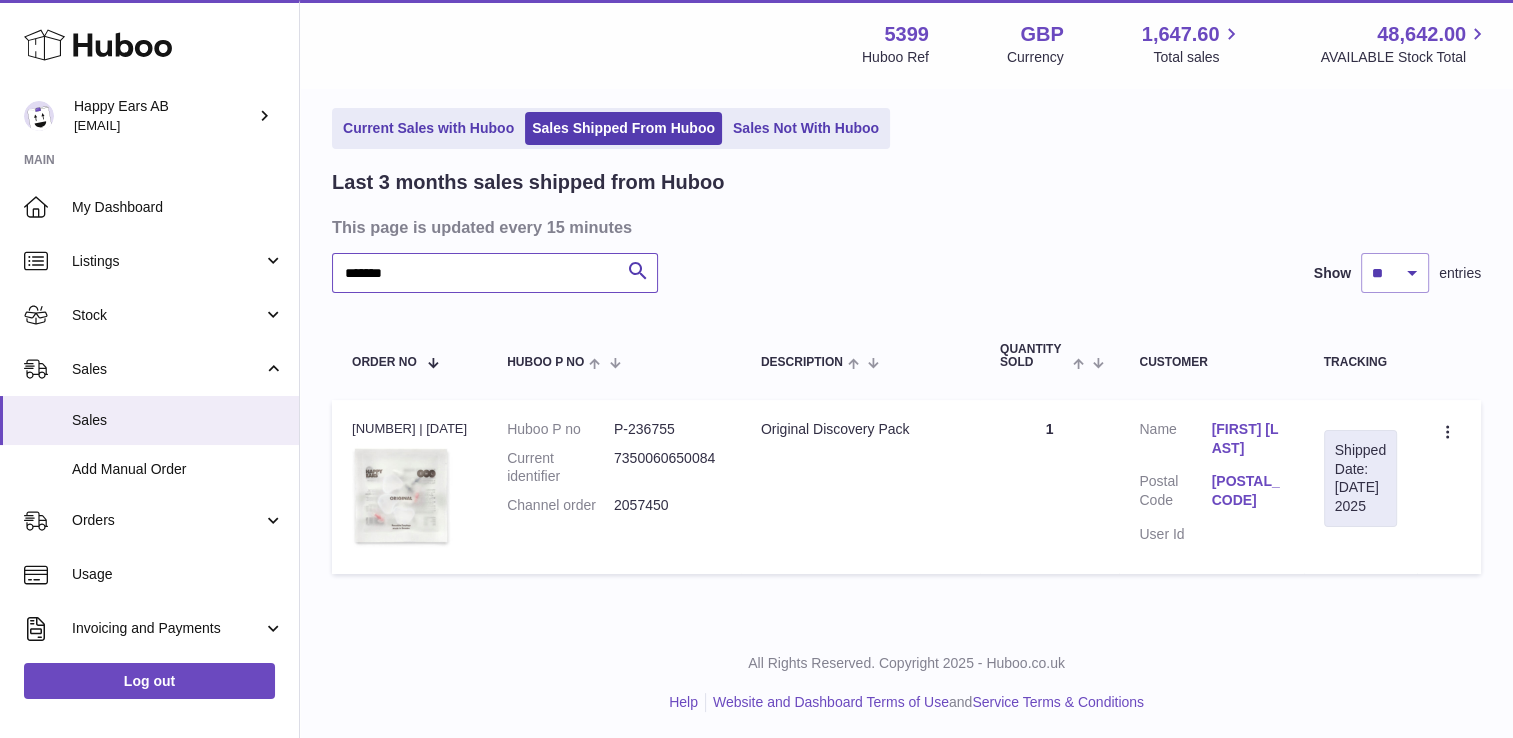 drag, startPoint x: 399, startPoint y: 273, endPoint x: 398, endPoint y: 150, distance: 123.00407 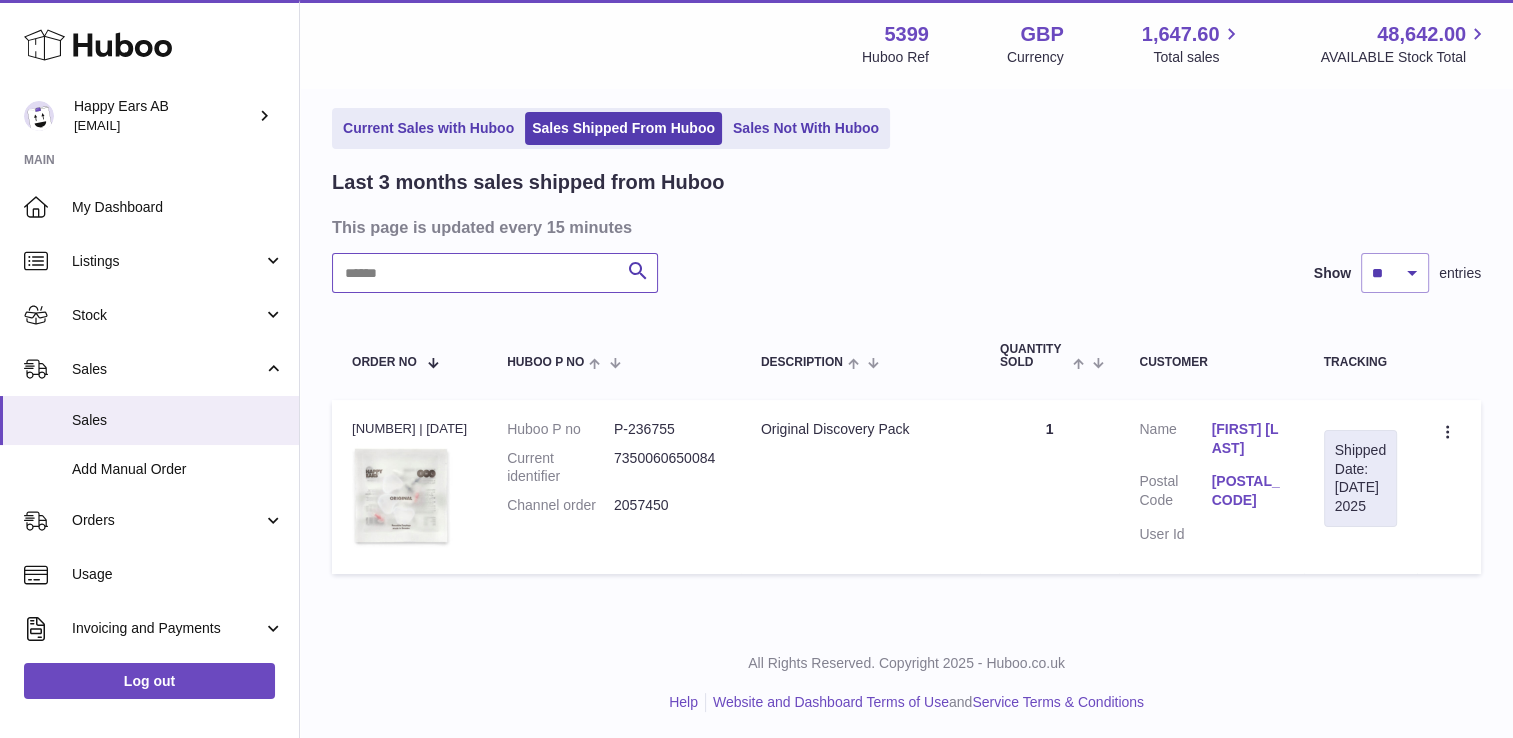 paste on "******" 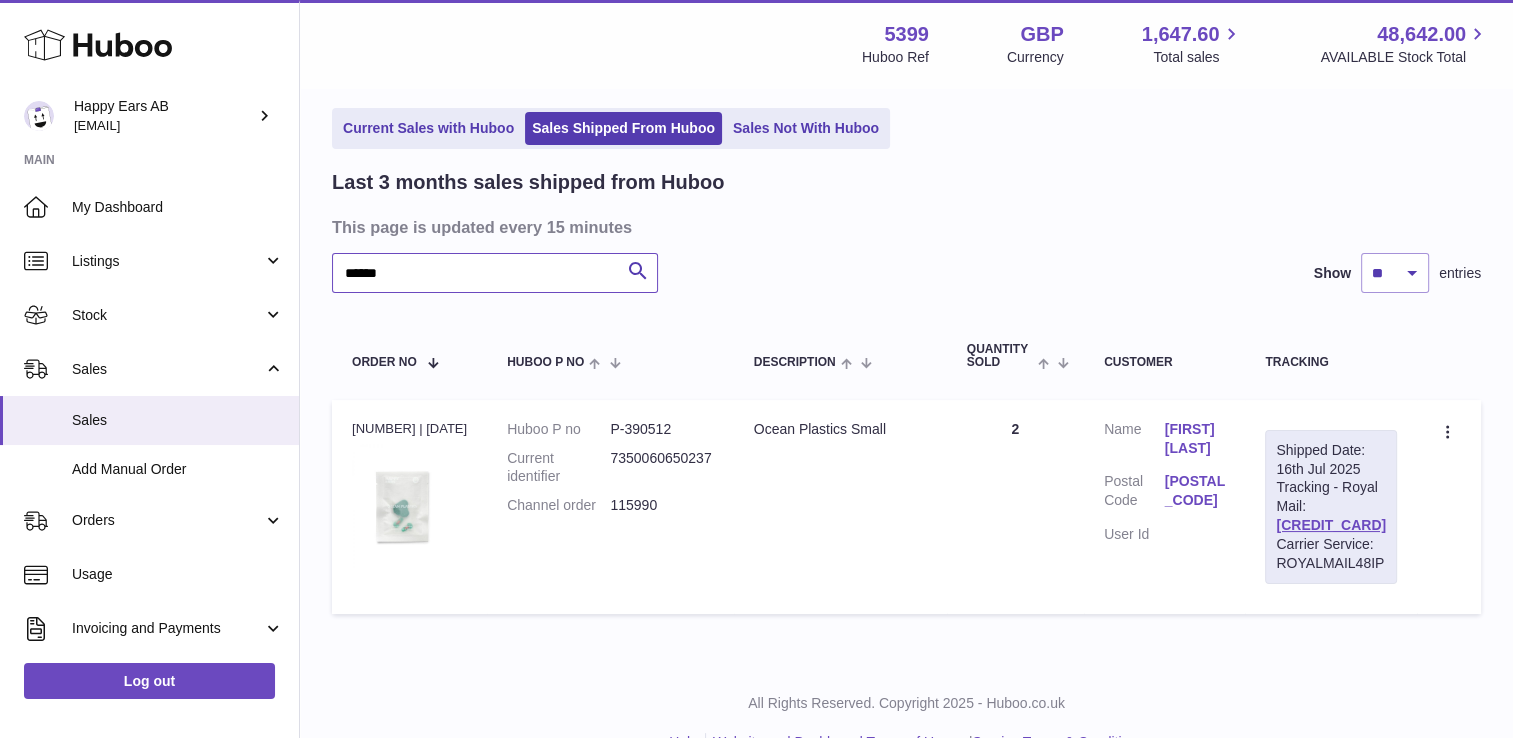 type on "******" 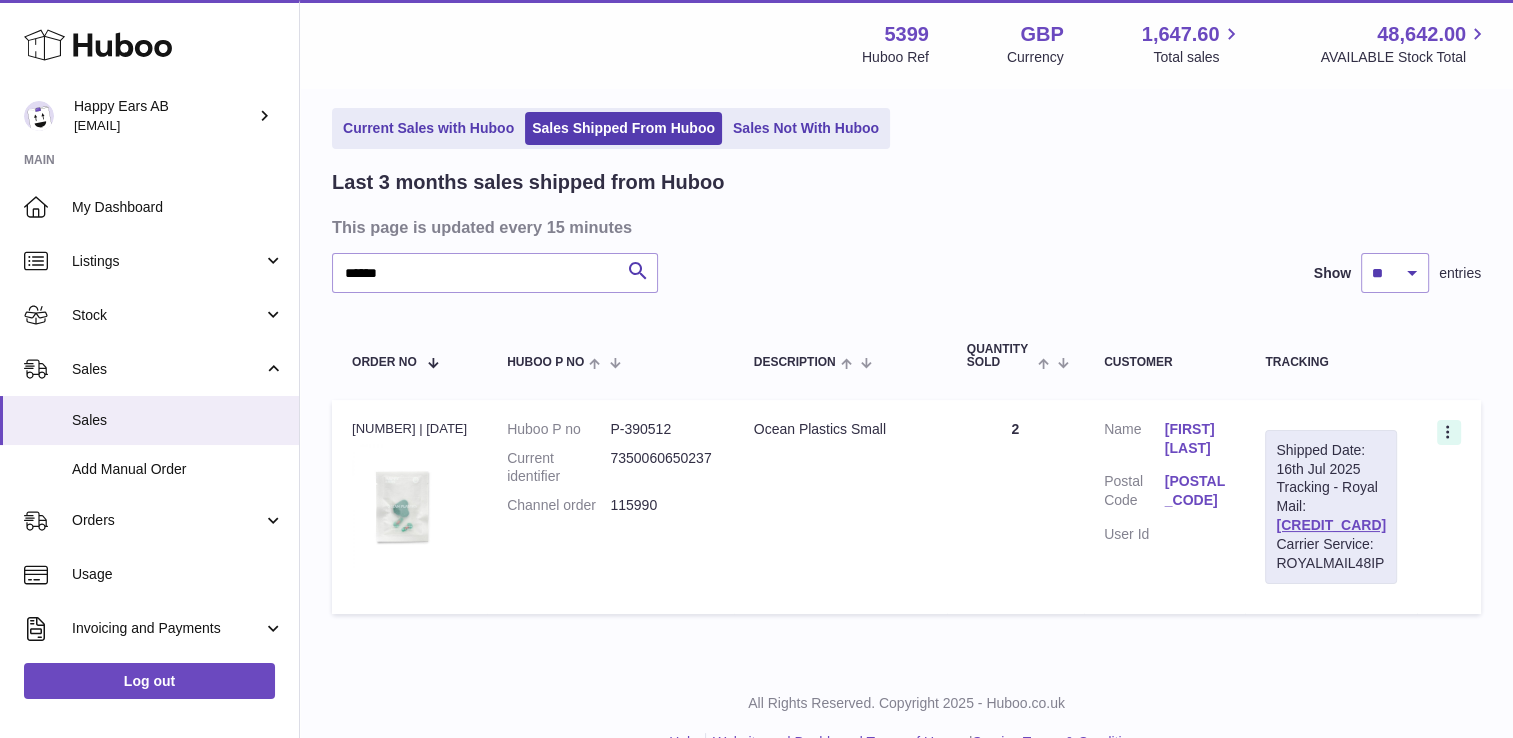 drag, startPoint x: 1423, startPoint y: 452, endPoint x: 1440, endPoint y: 441, distance: 20.248457 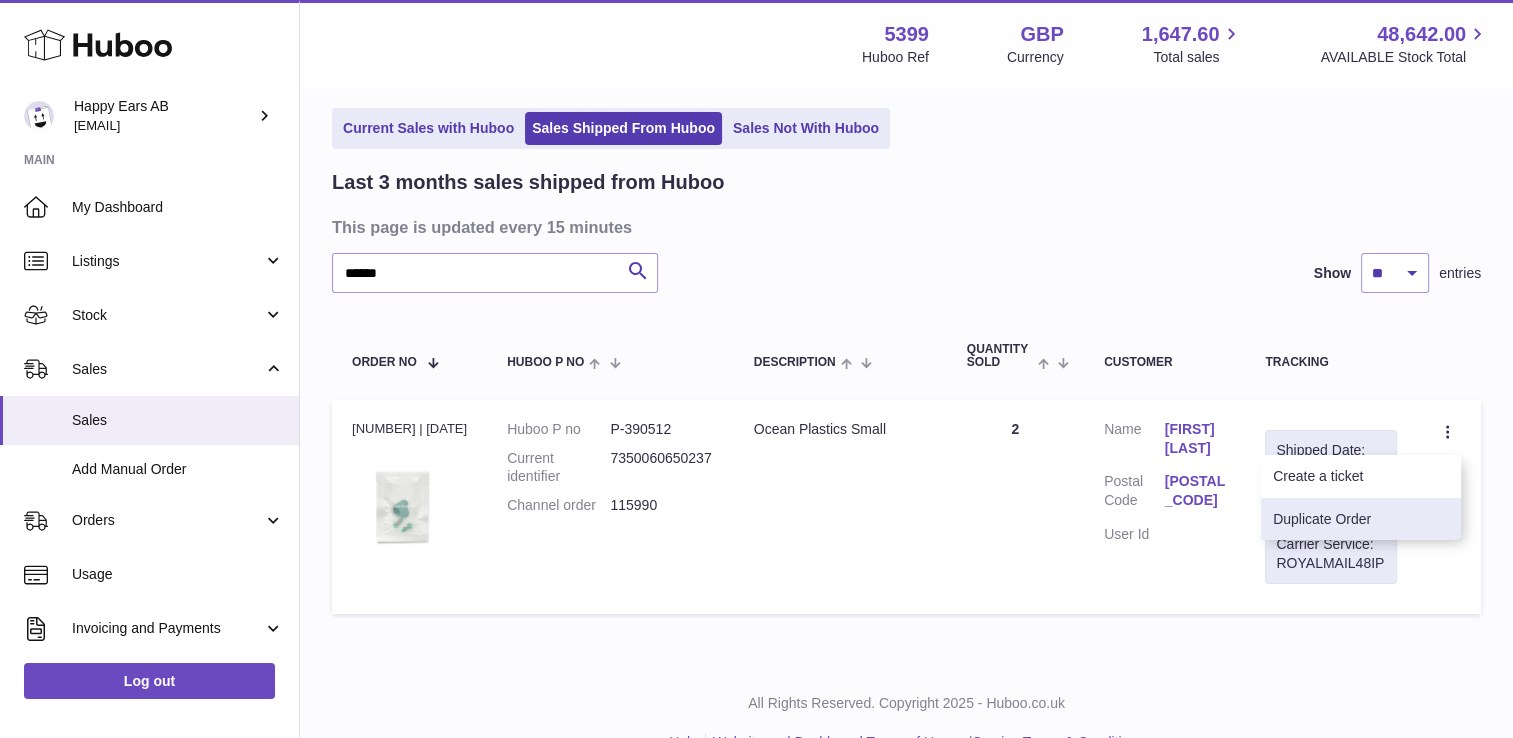 click on "Duplicate Order" at bounding box center [1361, 519] 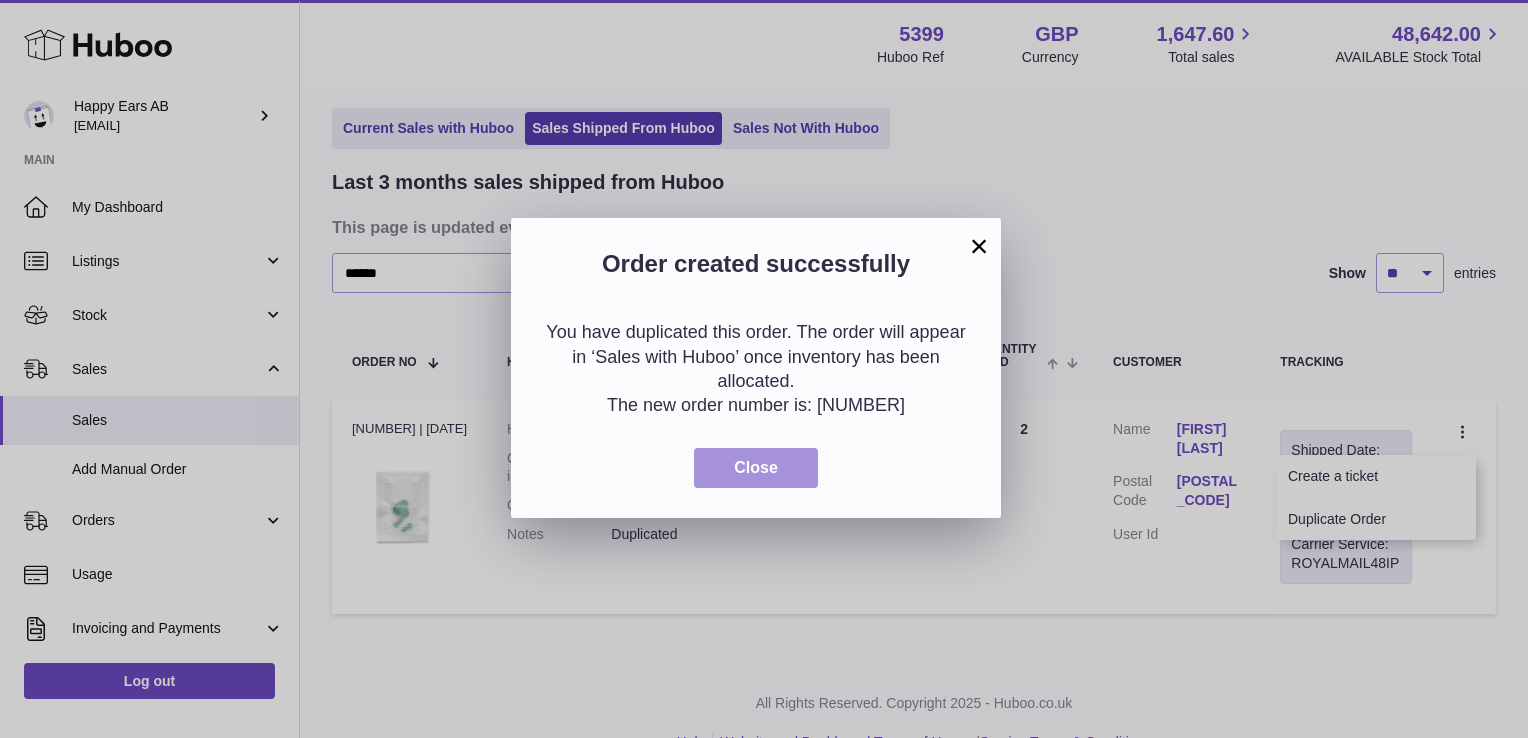 click on "Close" at bounding box center [756, 468] 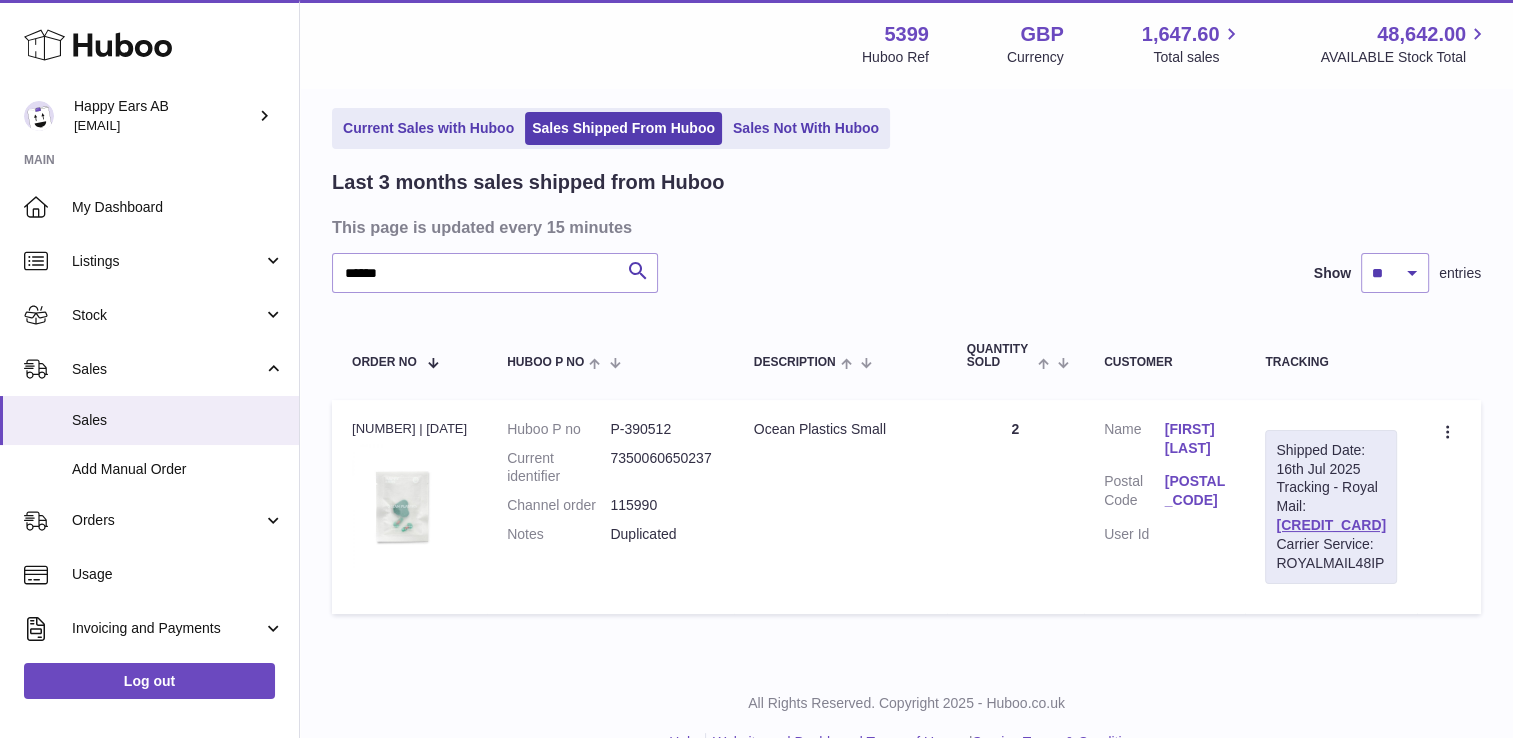 click on "My Huboo - Sales report Shipped
Current Sales with Huboo
Sales Shipped From Huboo
Sales Not With Huboo
Last 3 months sales shipped from Huboo     This page is updated every 15 minutes   ******     Search
Show
** ** **
entries
Order No       Huboo P no       Description       Quantity Sold
Customer
Tracking
Order no
121119870 | 16th Jul
Huboo P no   P-390512   Current identifier   7350060650237
Channel order
115990
Notes
Duplicated
Description
Ocean Plastics Small
Quantity
2
Customer  Name   Craig Bell    Postal Code" at bounding box center [906, 340] 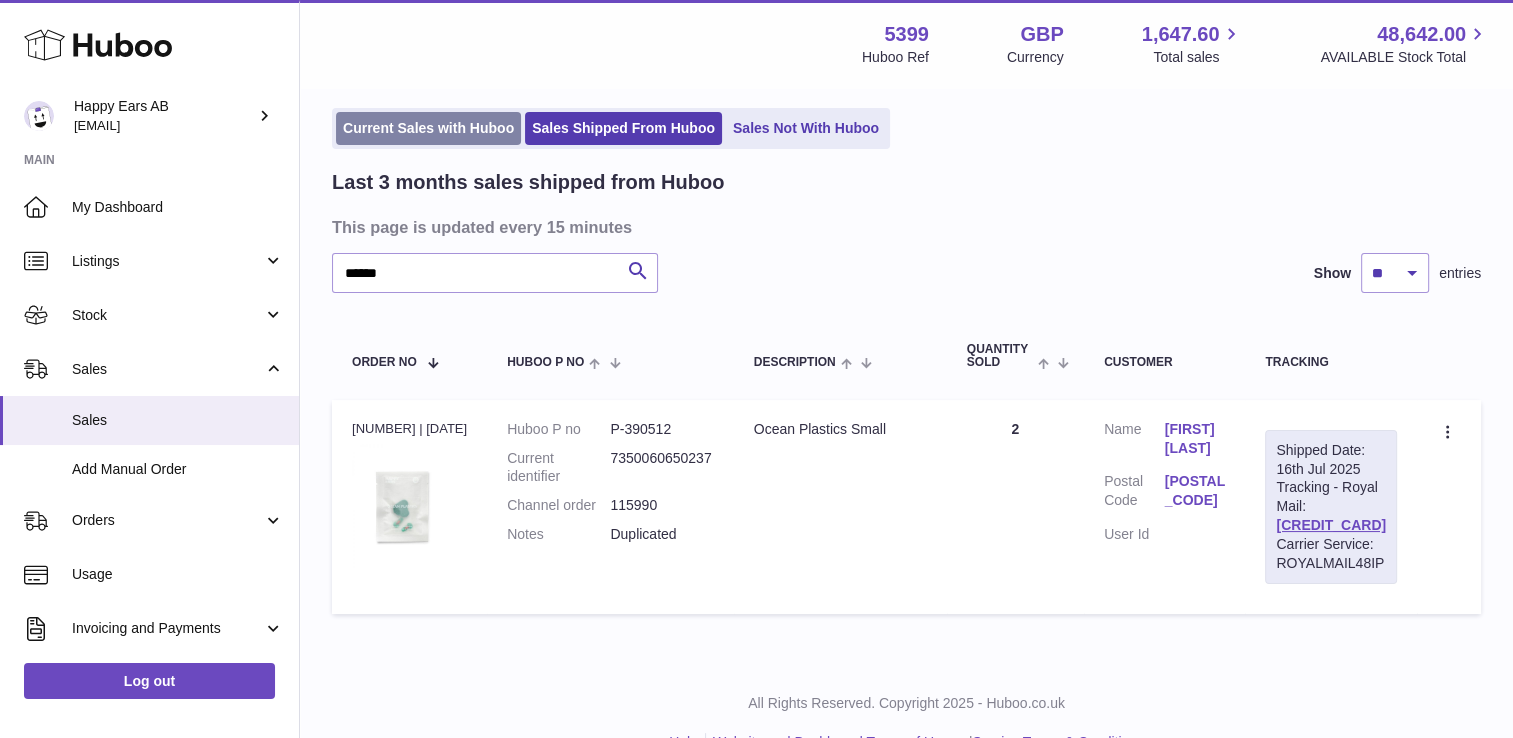 click on "Current Sales with Huboo" at bounding box center (428, 128) 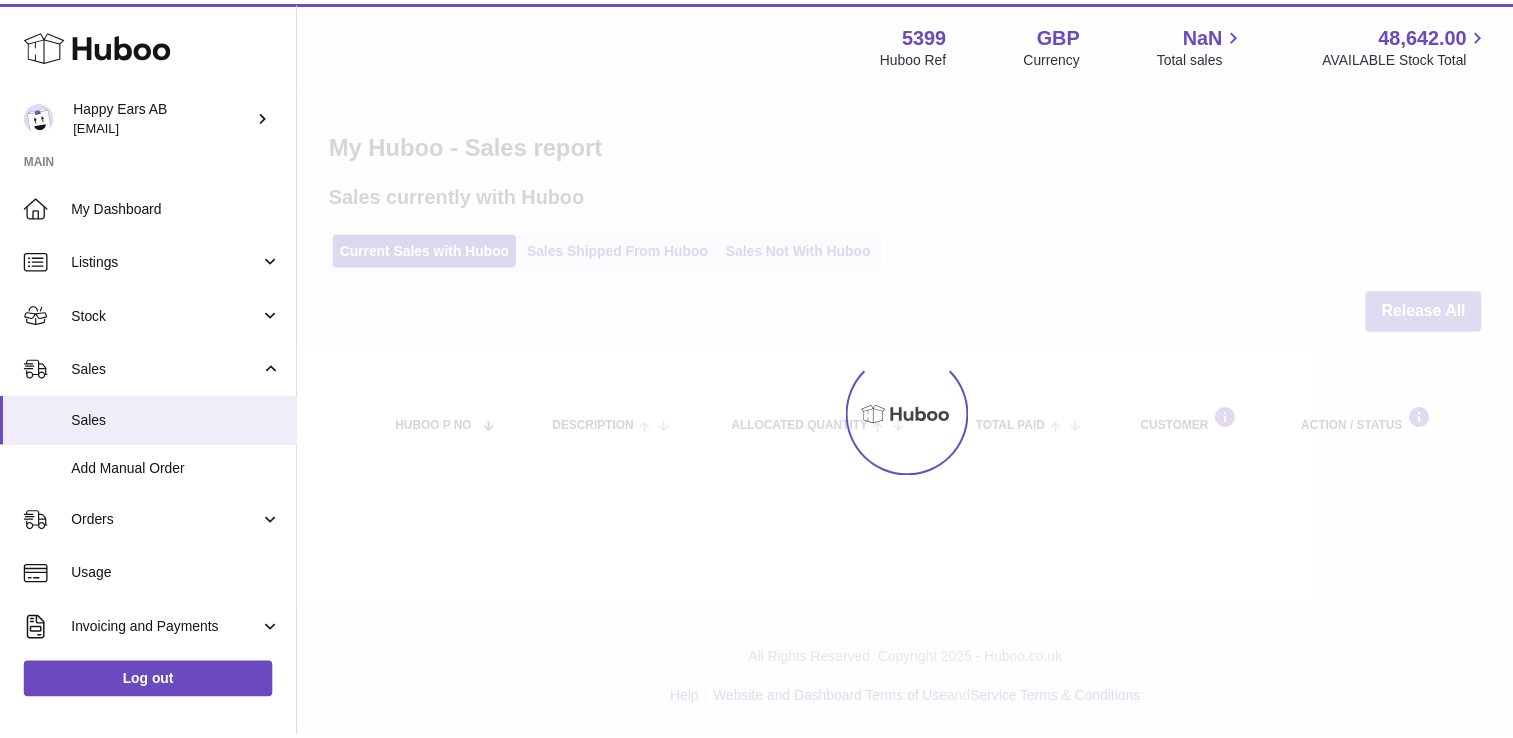 scroll, scrollTop: 0, scrollLeft: 0, axis: both 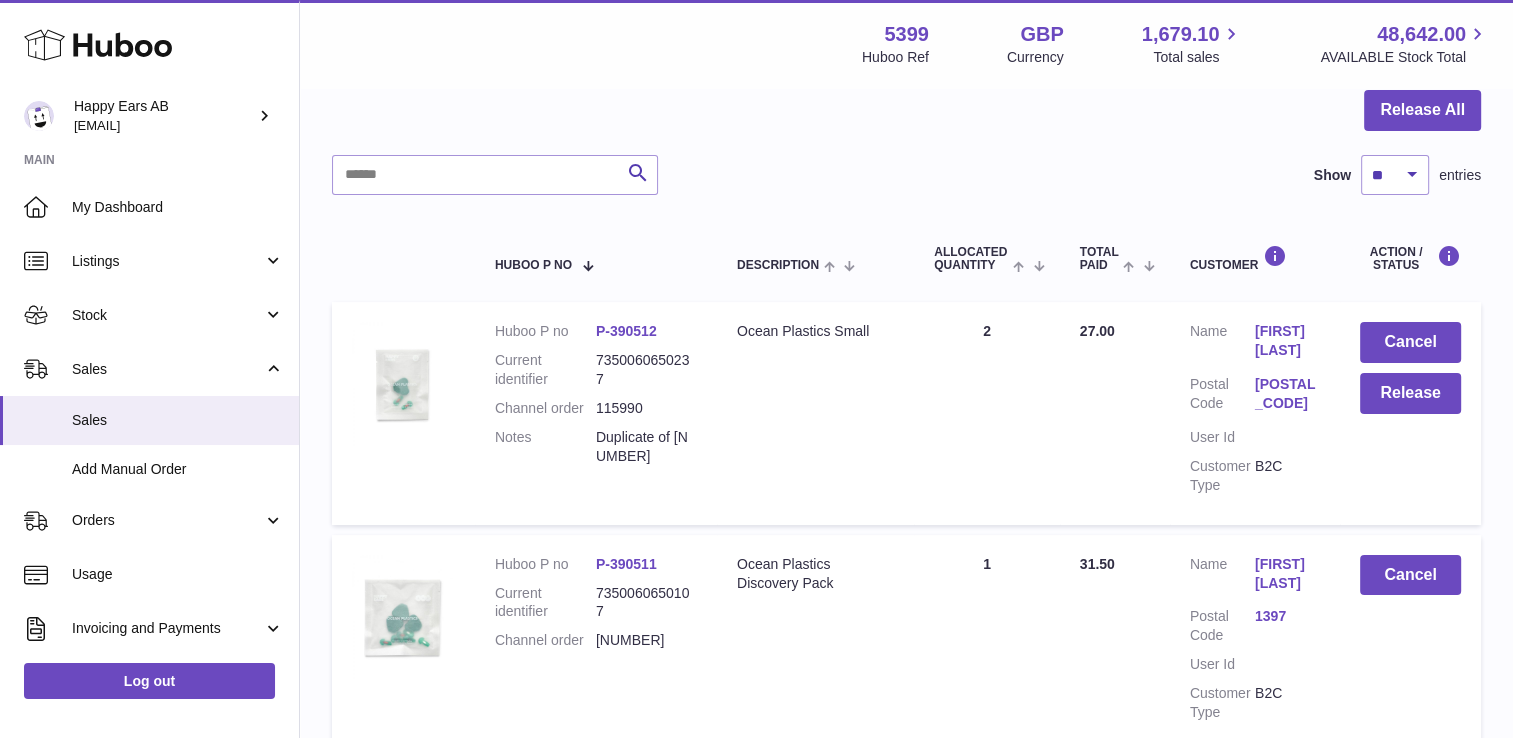 click on "P-390512" at bounding box center [626, 331] 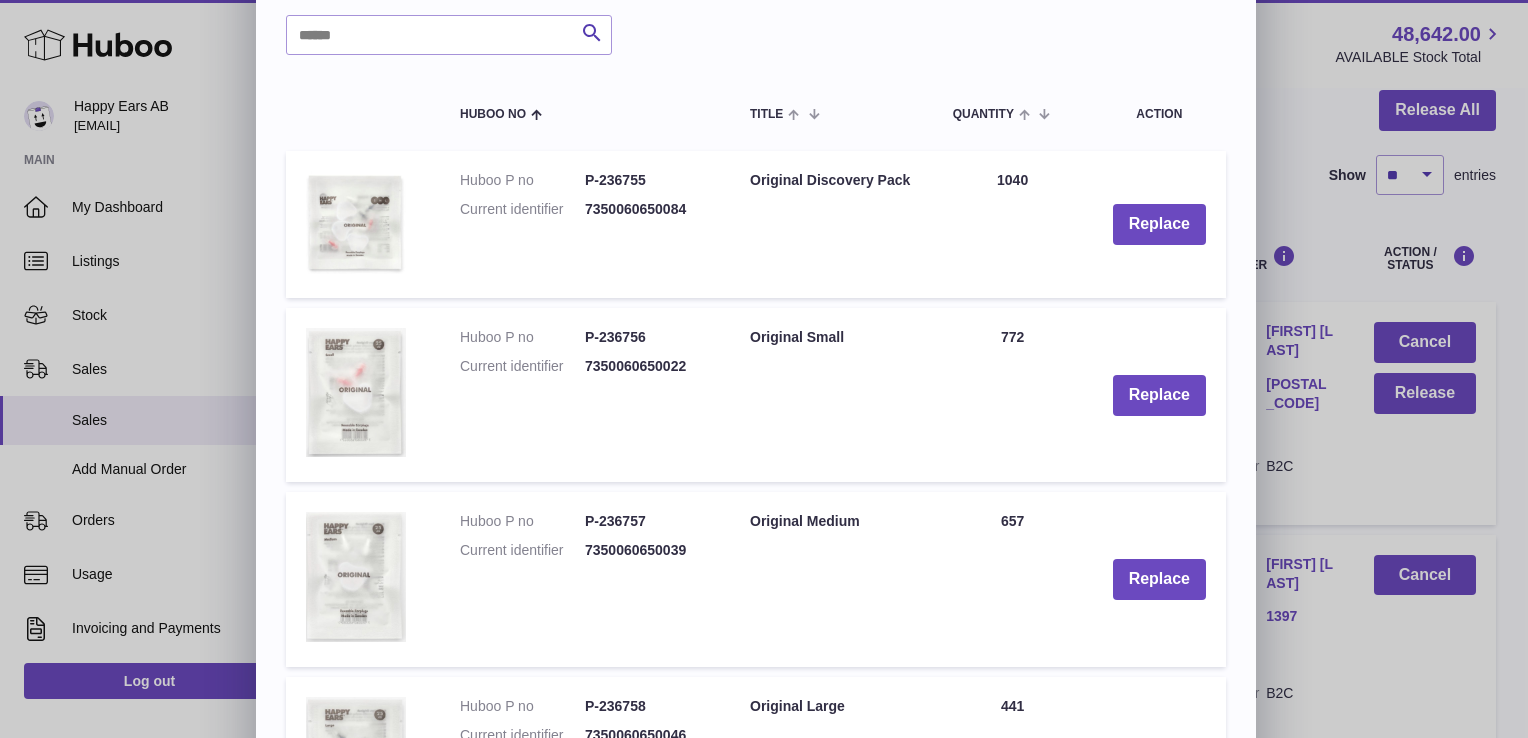 scroll, scrollTop: 300, scrollLeft: 0, axis: vertical 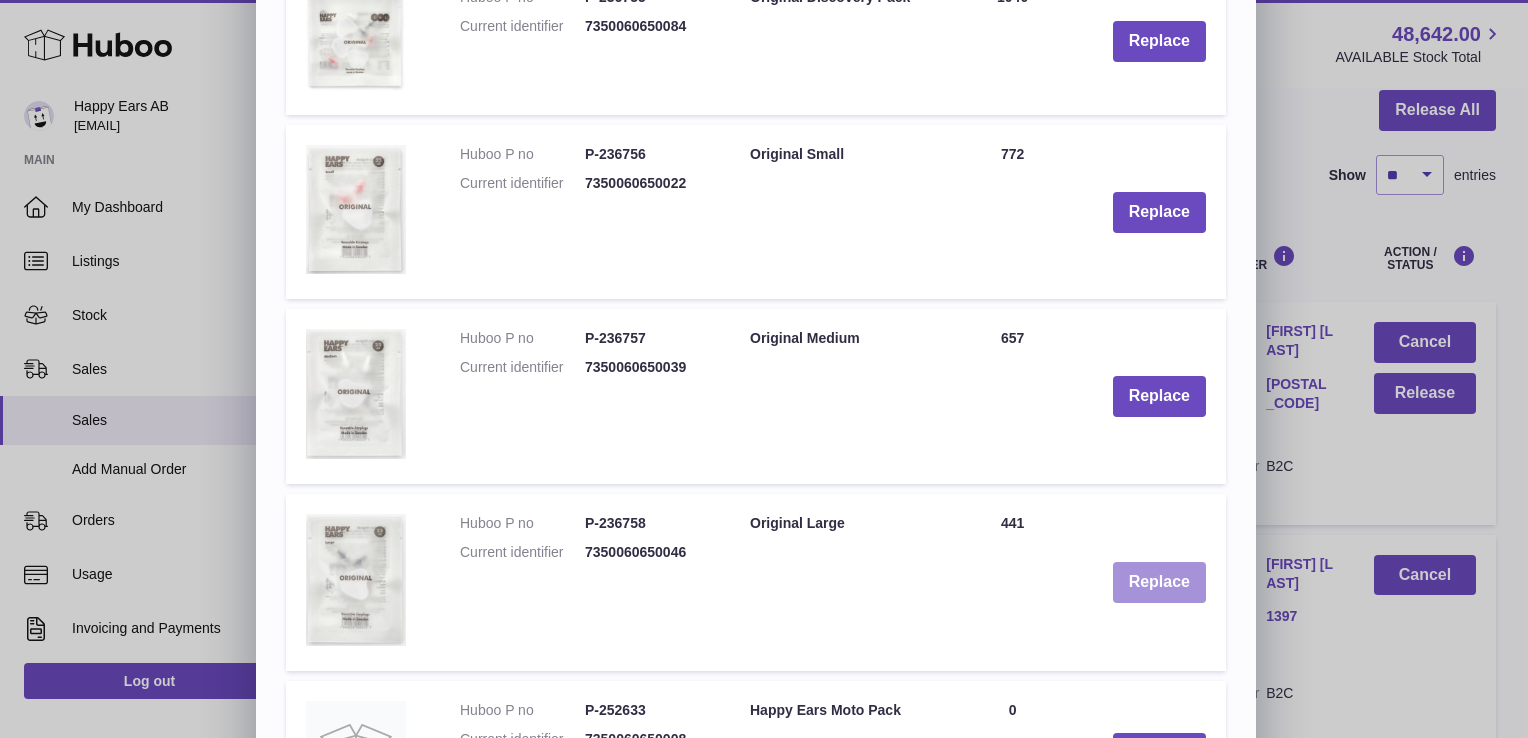 click on "Replace" at bounding box center [1159, 582] 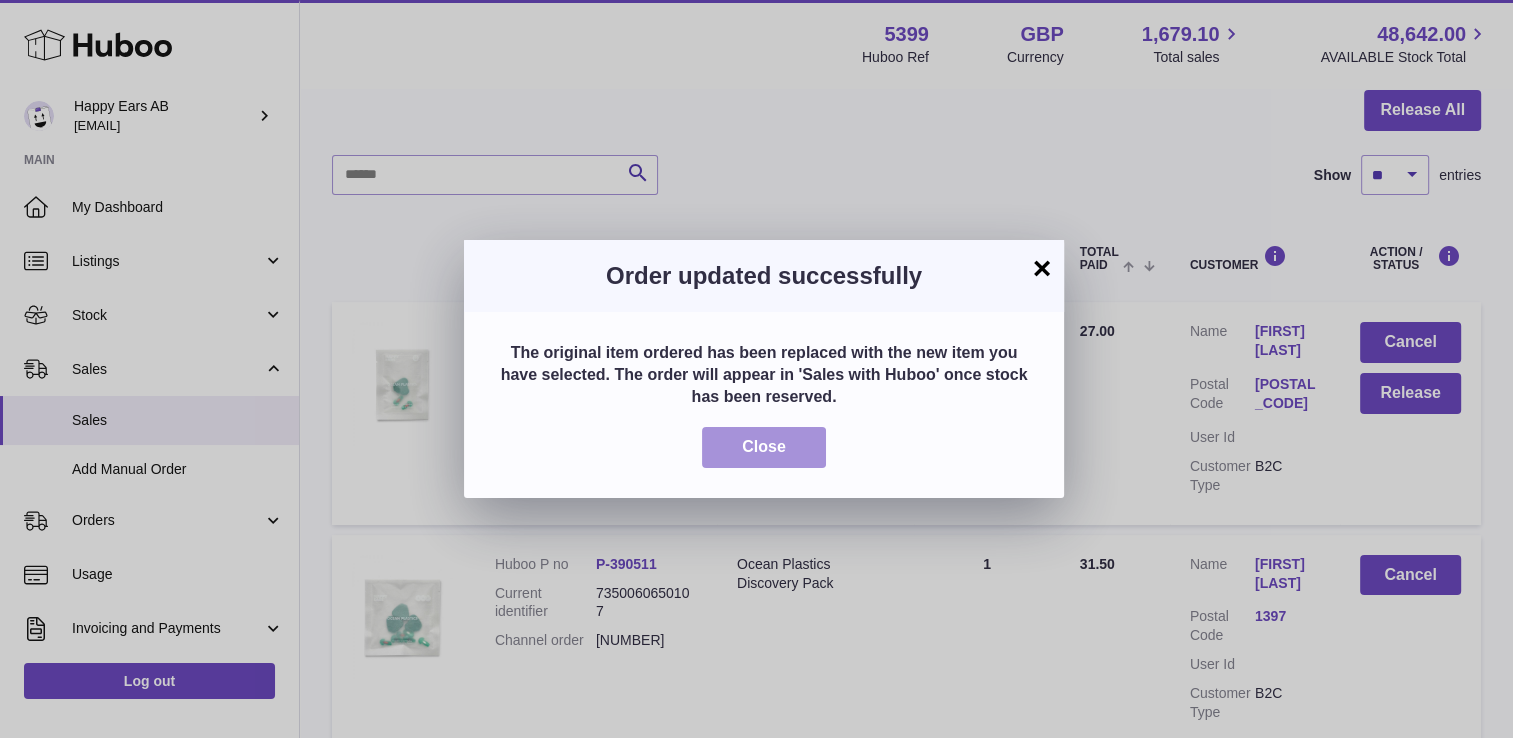click on "Close" at bounding box center (764, 446) 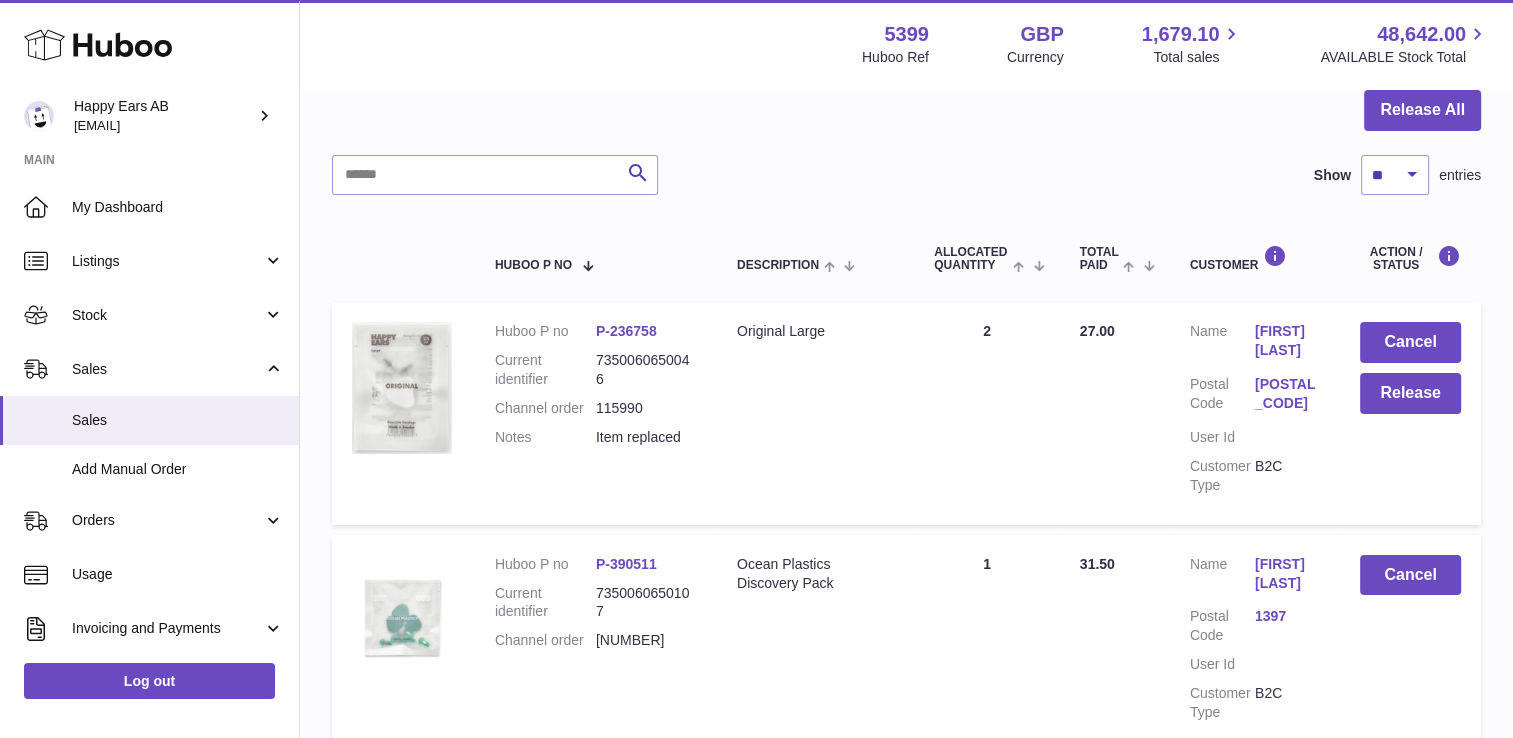 click on "Description   Original Large" at bounding box center [815, 413] 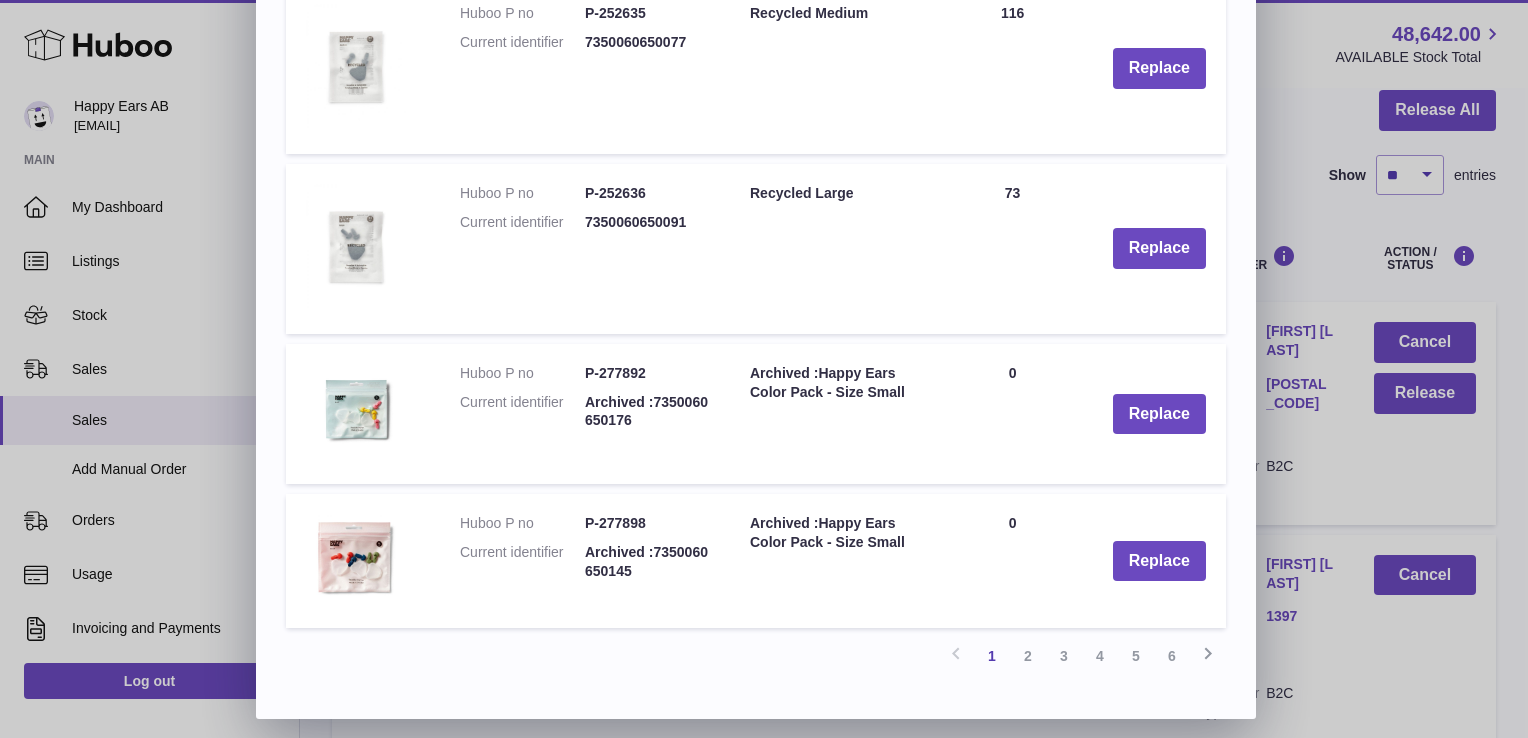 scroll, scrollTop: 1341, scrollLeft: 0, axis: vertical 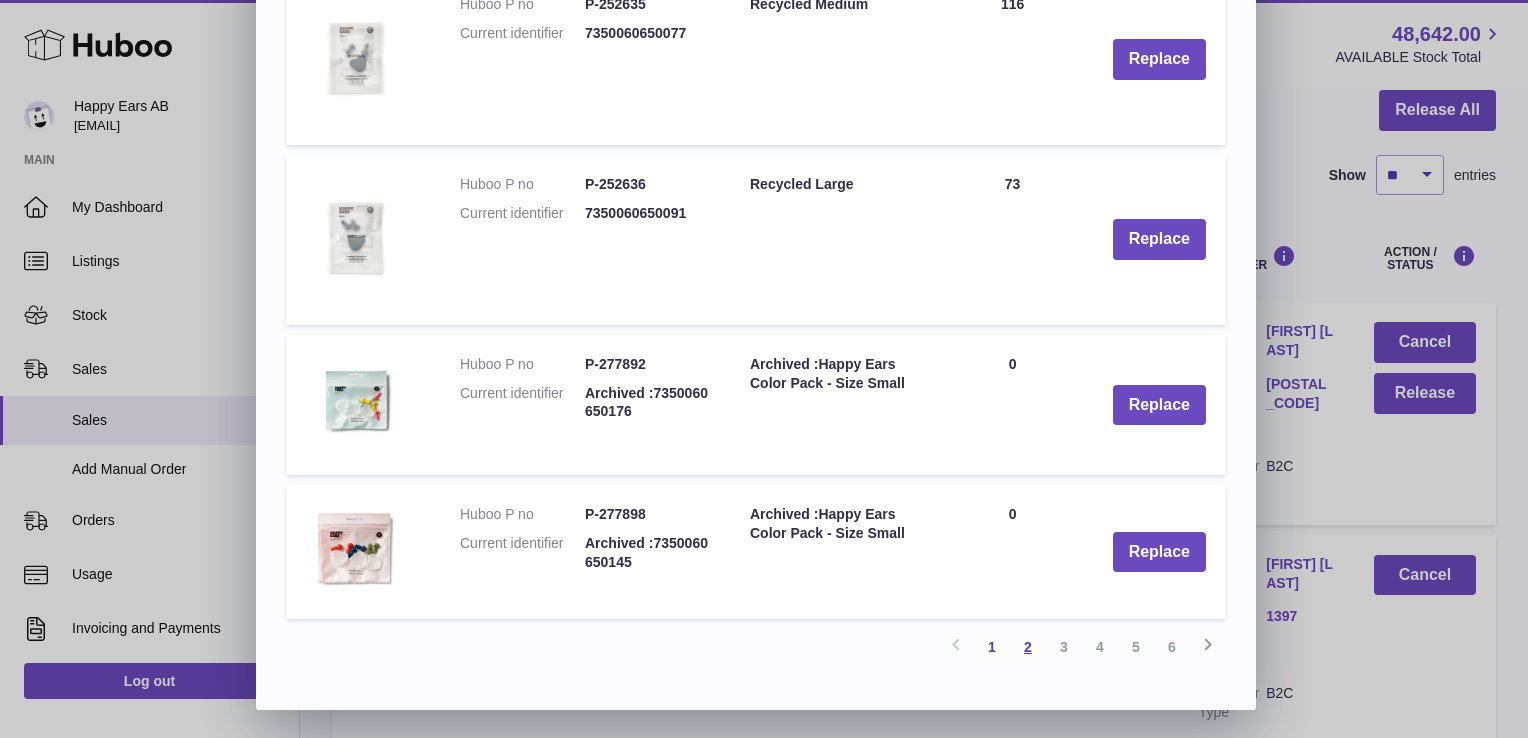 click on "2" at bounding box center (1028, 647) 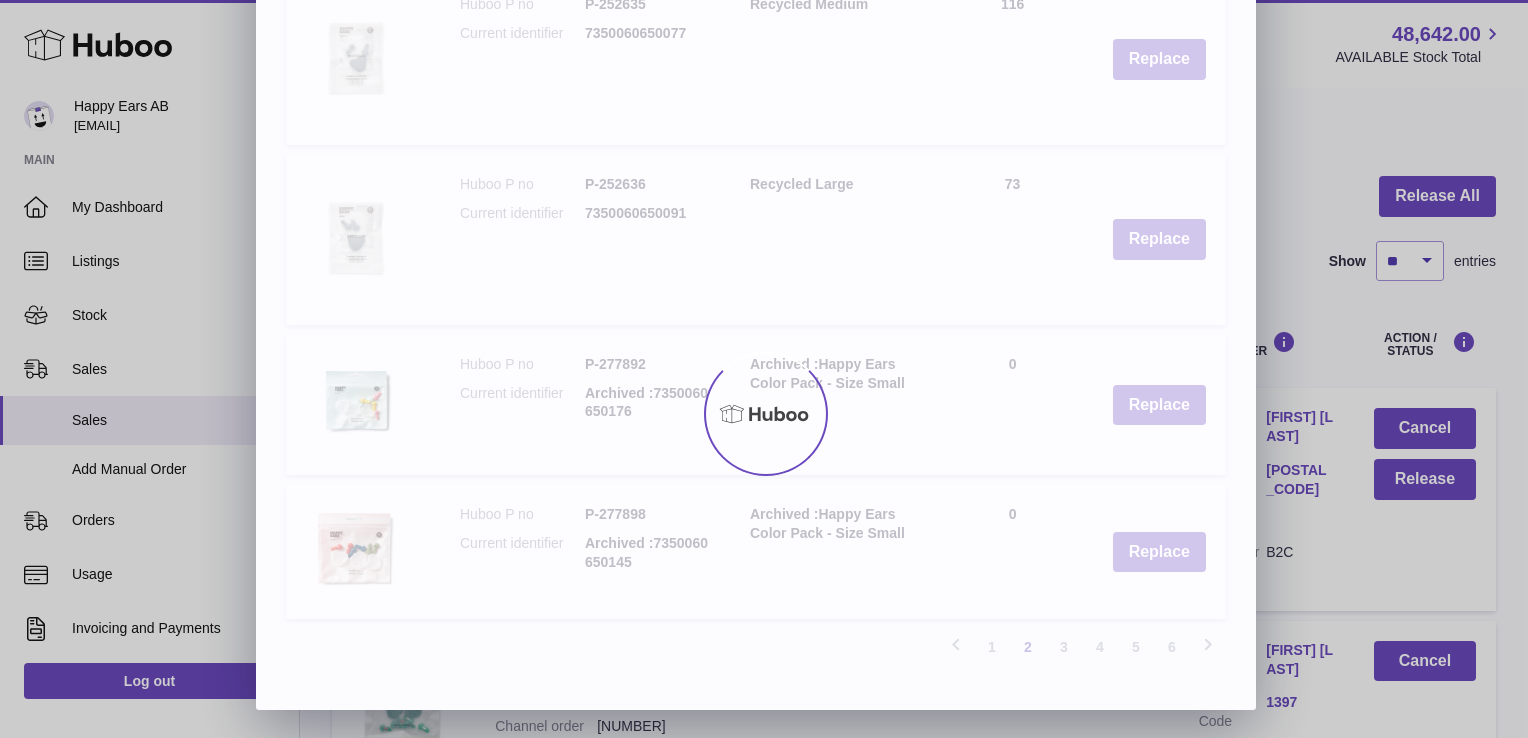 scroll, scrollTop: 90, scrollLeft: 0, axis: vertical 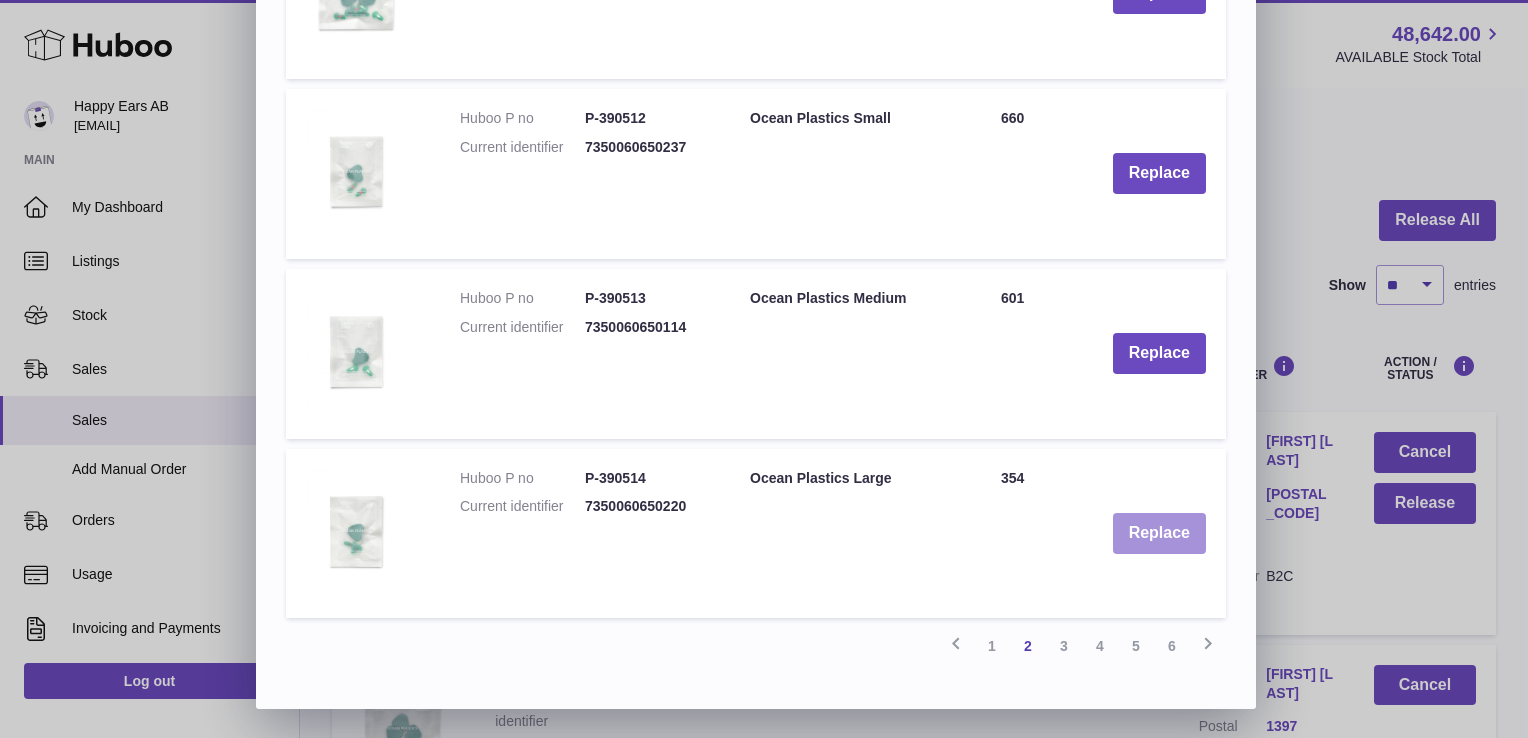 click on "Replace" at bounding box center [1159, 533] 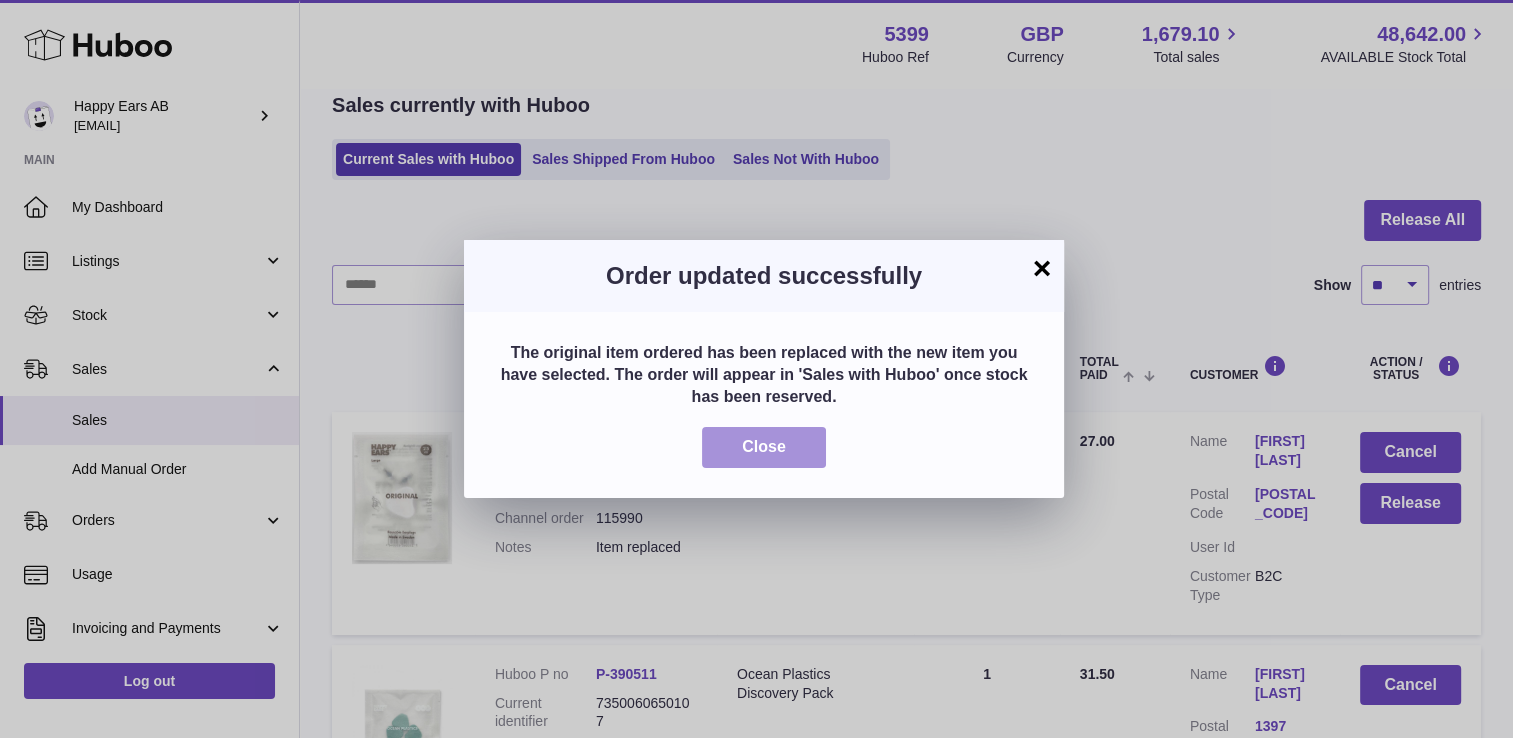click on "Close" at bounding box center (764, 446) 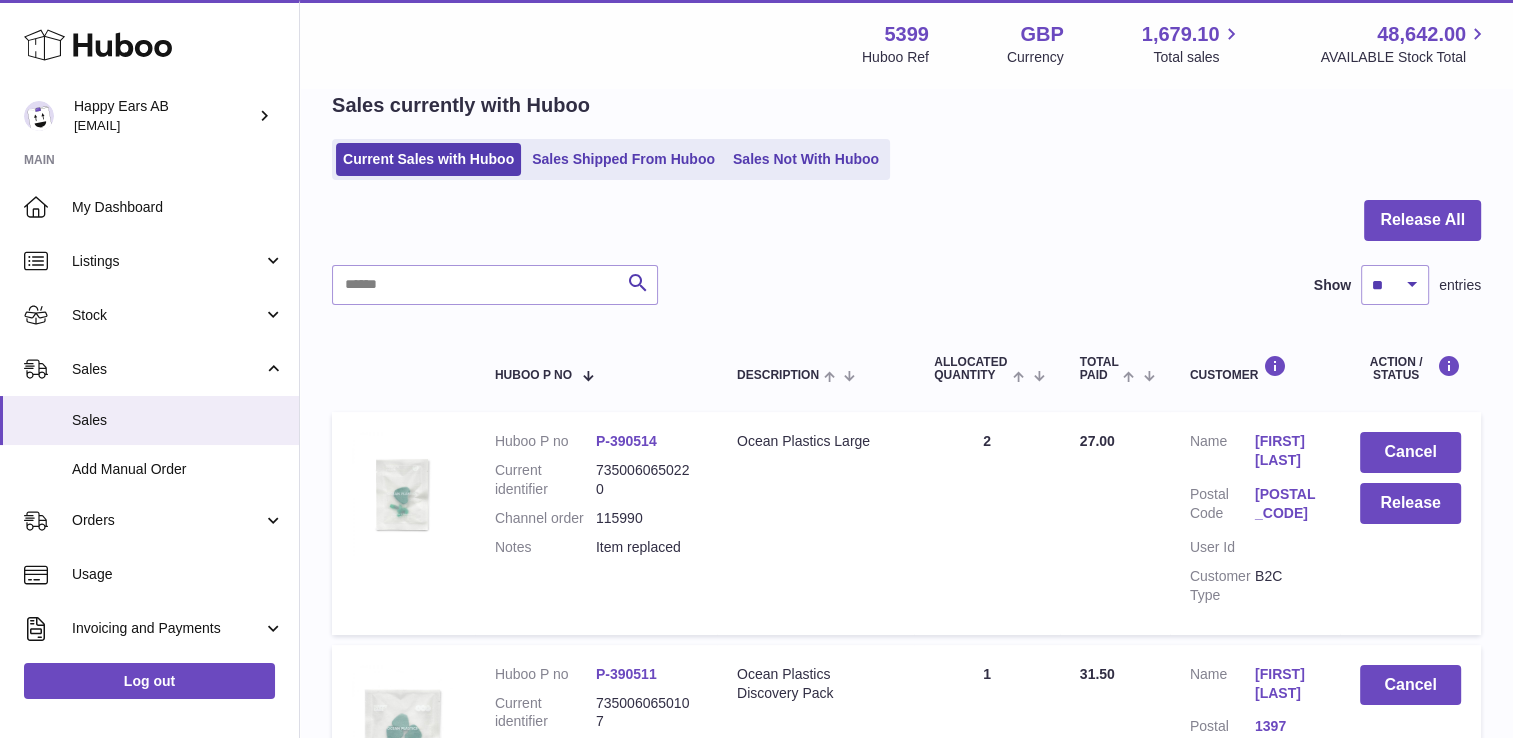 click at bounding box center [906, 232] 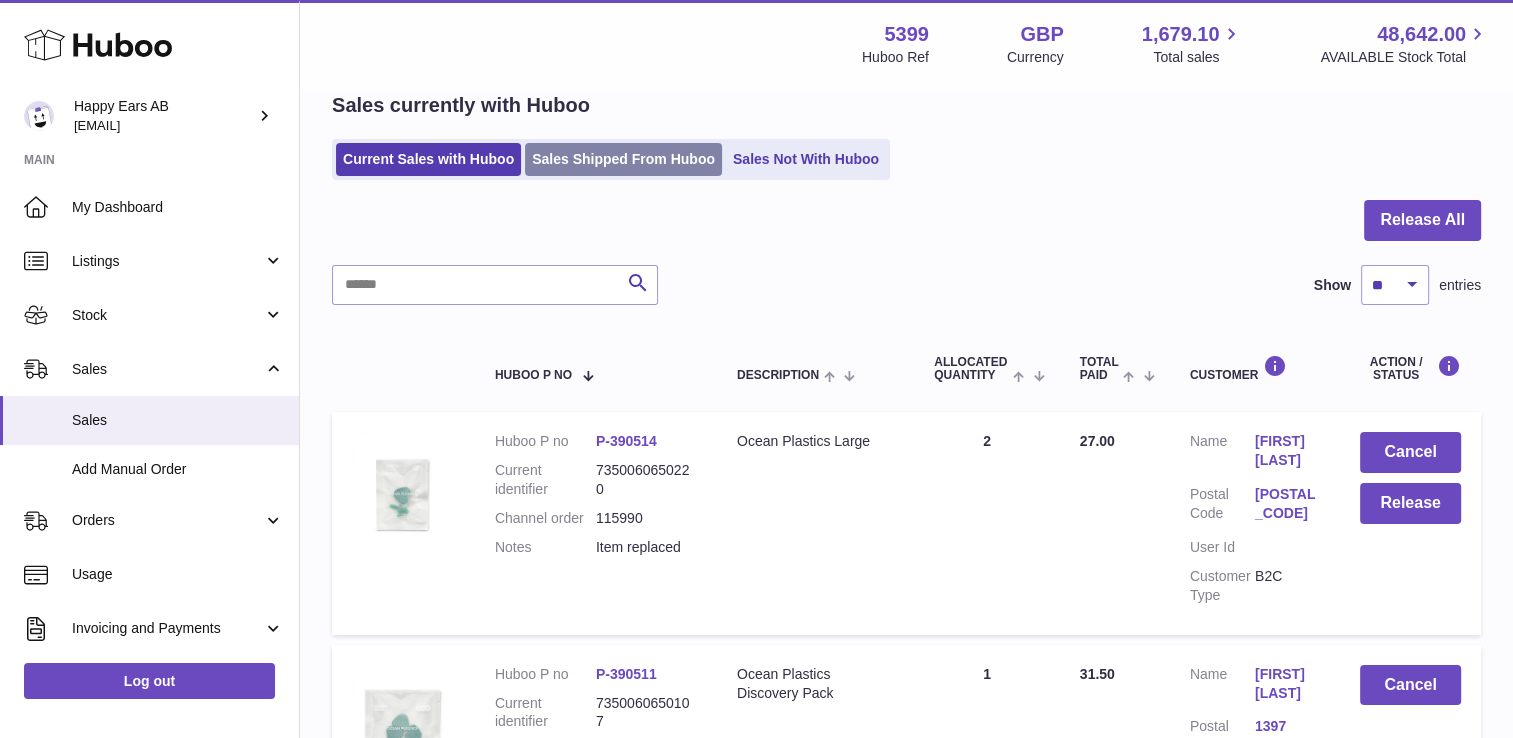 click on "Sales Shipped From Huboo" at bounding box center [623, 159] 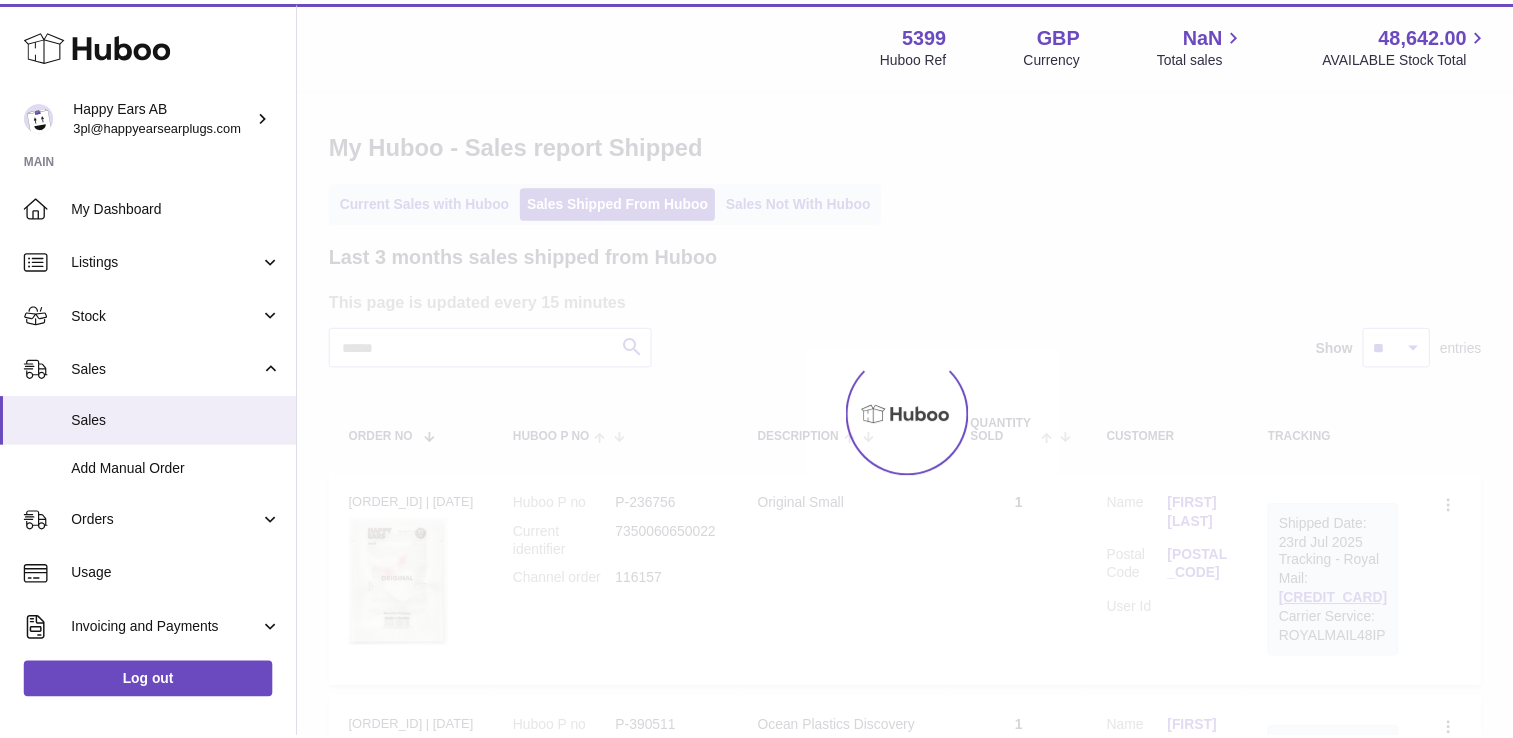 scroll, scrollTop: 0, scrollLeft: 0, axis: both 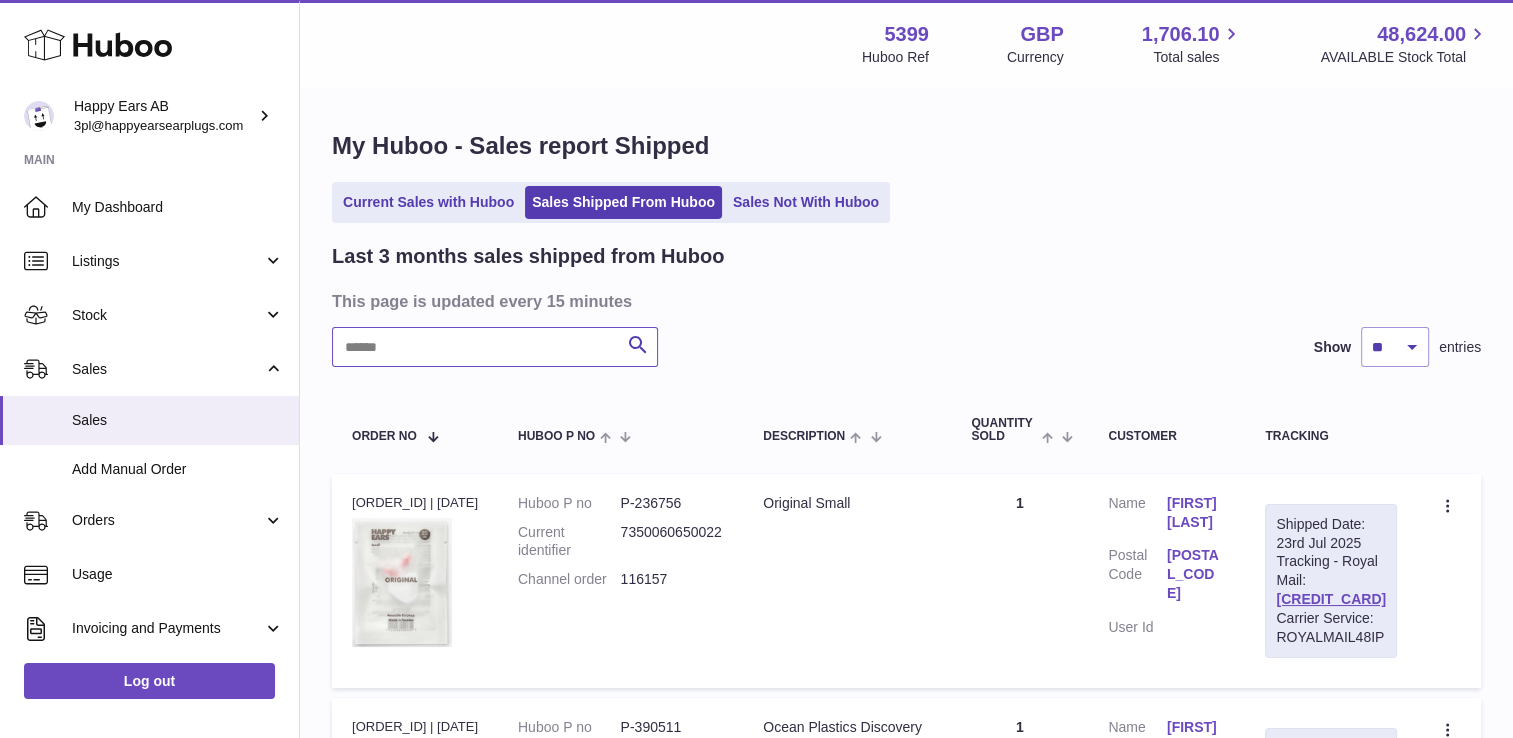 click at bounding box center [495, 347] 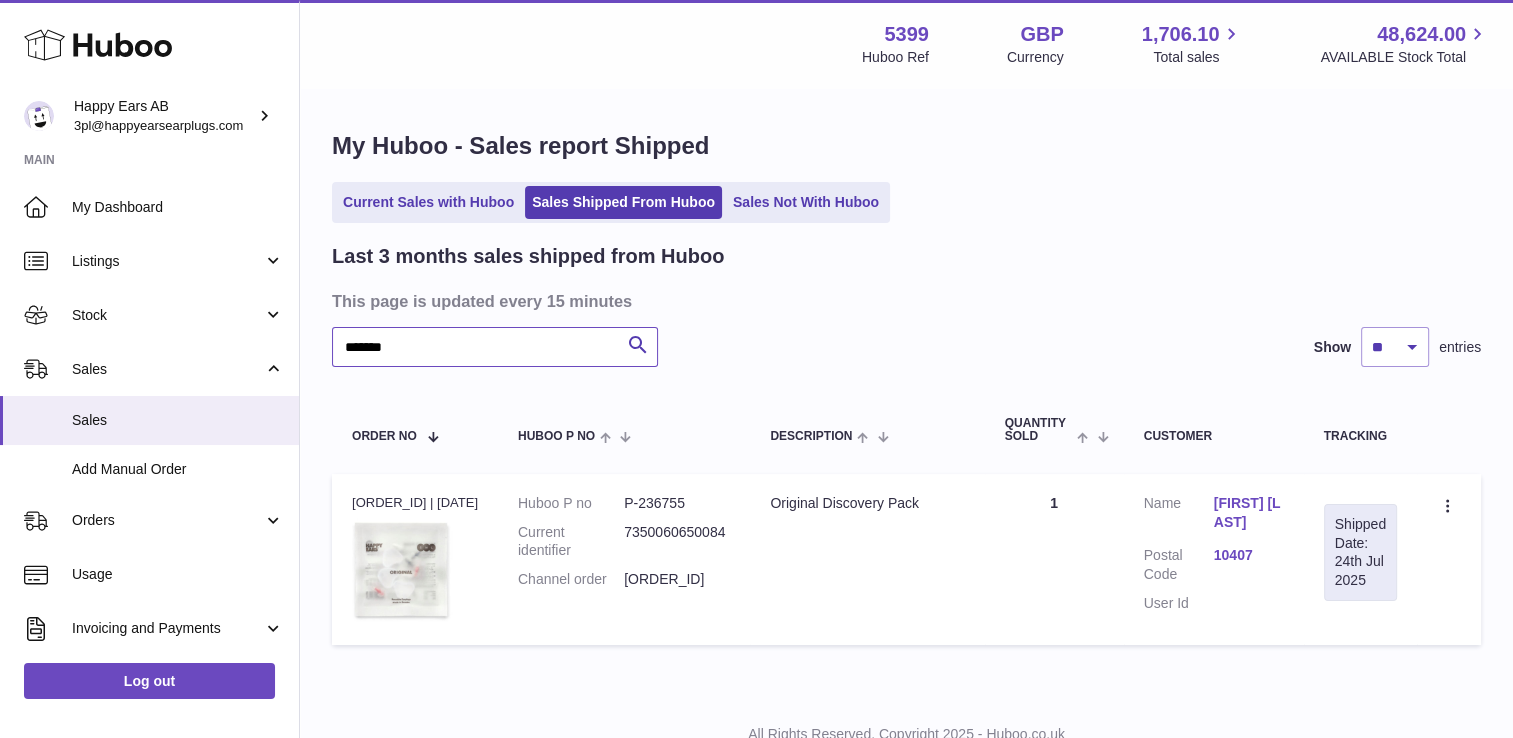 scroll, scrollTop: 74, scrollLeft: 0, axis: vertical 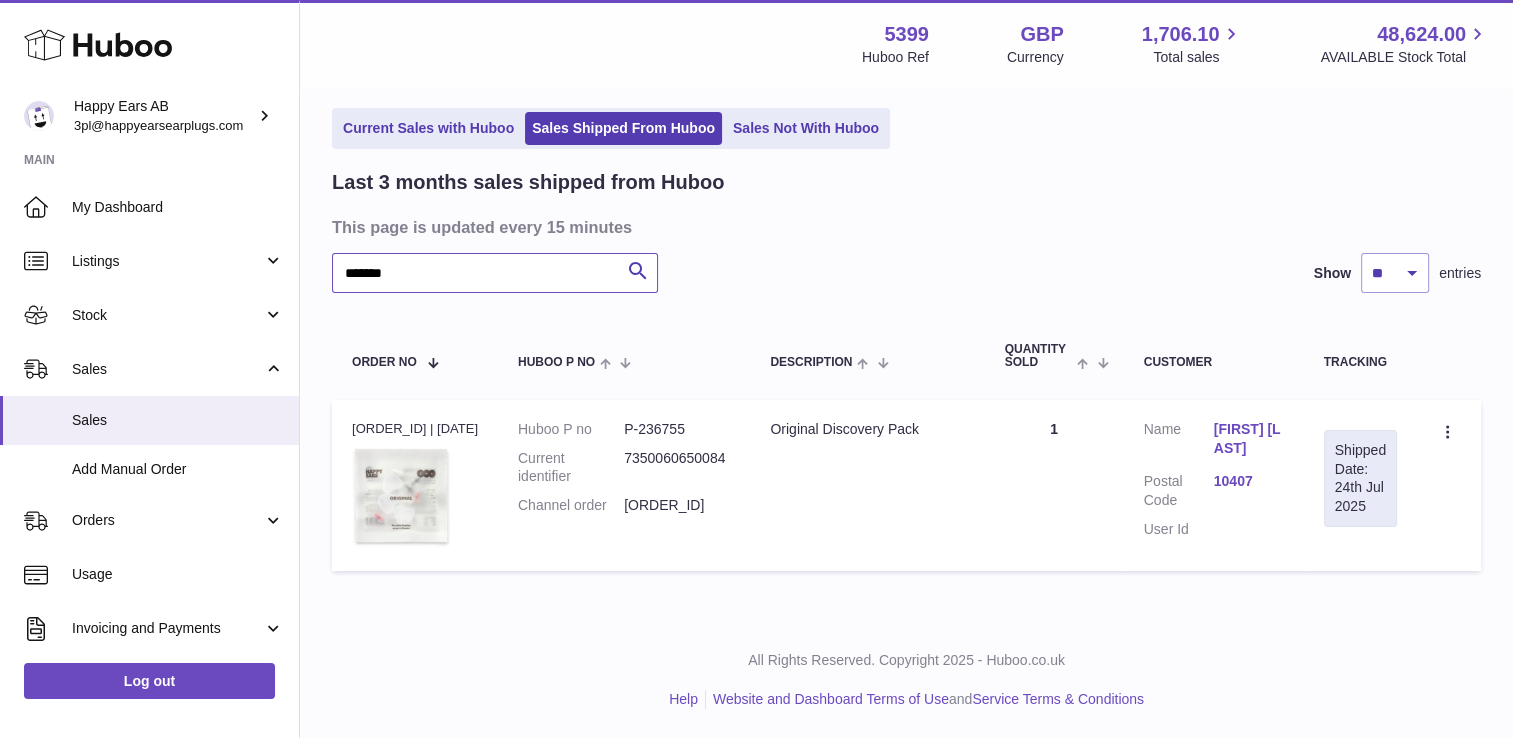 type on "*******" 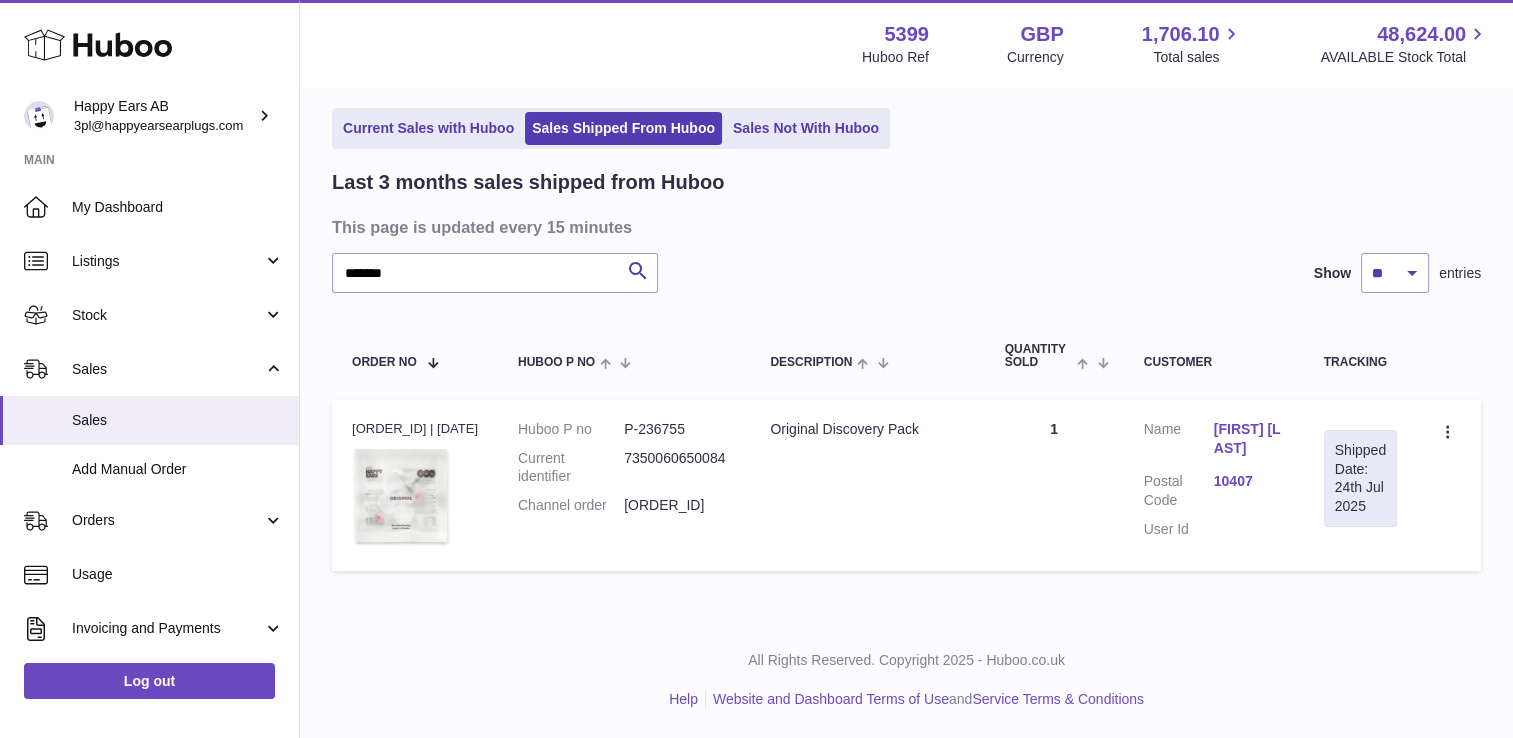click on "Order No       Huboo P no       Description       Quantity Sold
Customer
Tracking
Order no
[ORDER_ID] | [DATE]
Huboo P no   P-236755   Current identifier   7350060650084
Channel order
3043945     Description
Original Discovery Pack
Quantity
1
Customer  Name   [FIRST] [LAST]    Postal Code   [POSTAL_CODE]   User Id
Shipped Date: [DATE]
Create a ticket
Duplicate Order" at bounding box center (906, 447) 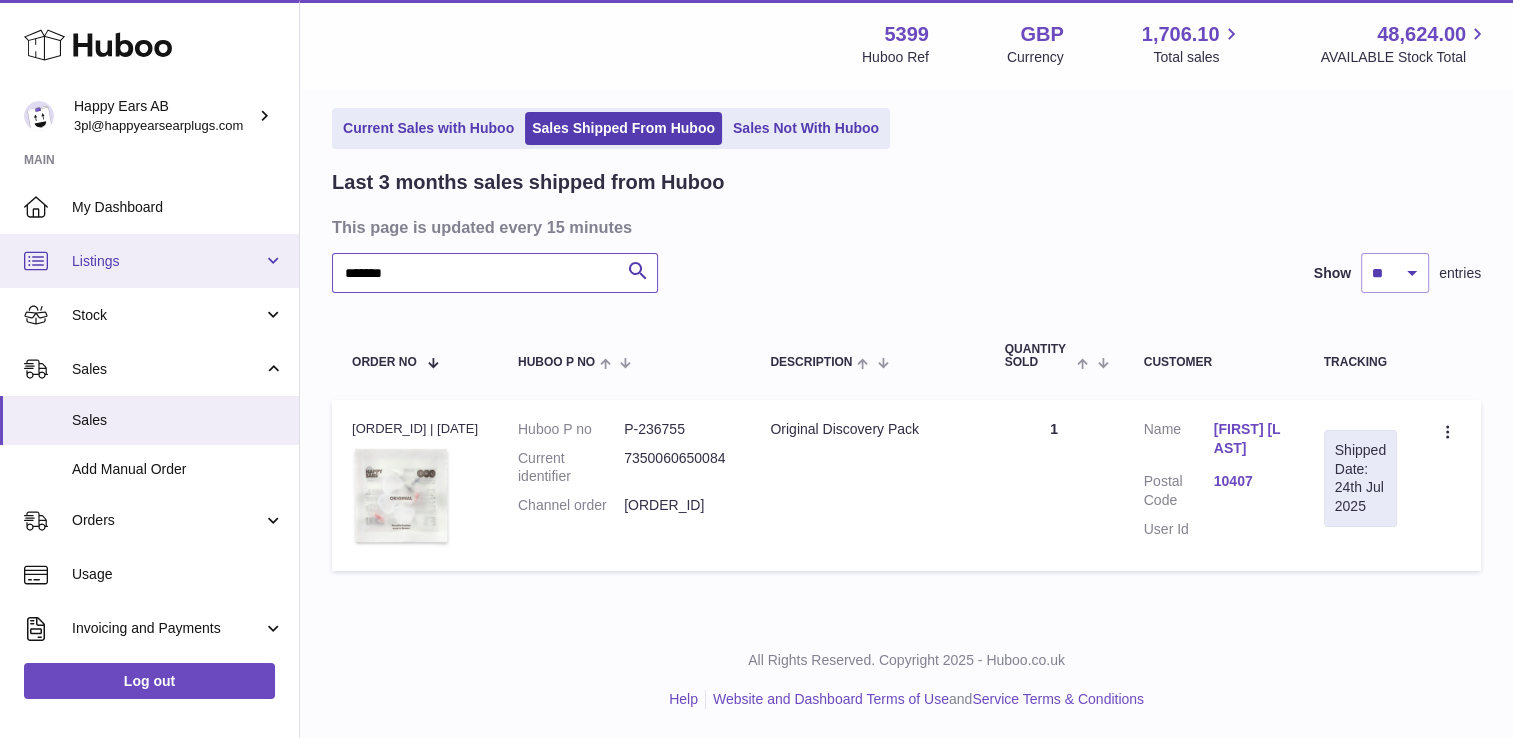 drag, startPoint x: 532, startPoint y: 270, endPoint x: 6, endPoint y: 272, distance: 526.0038 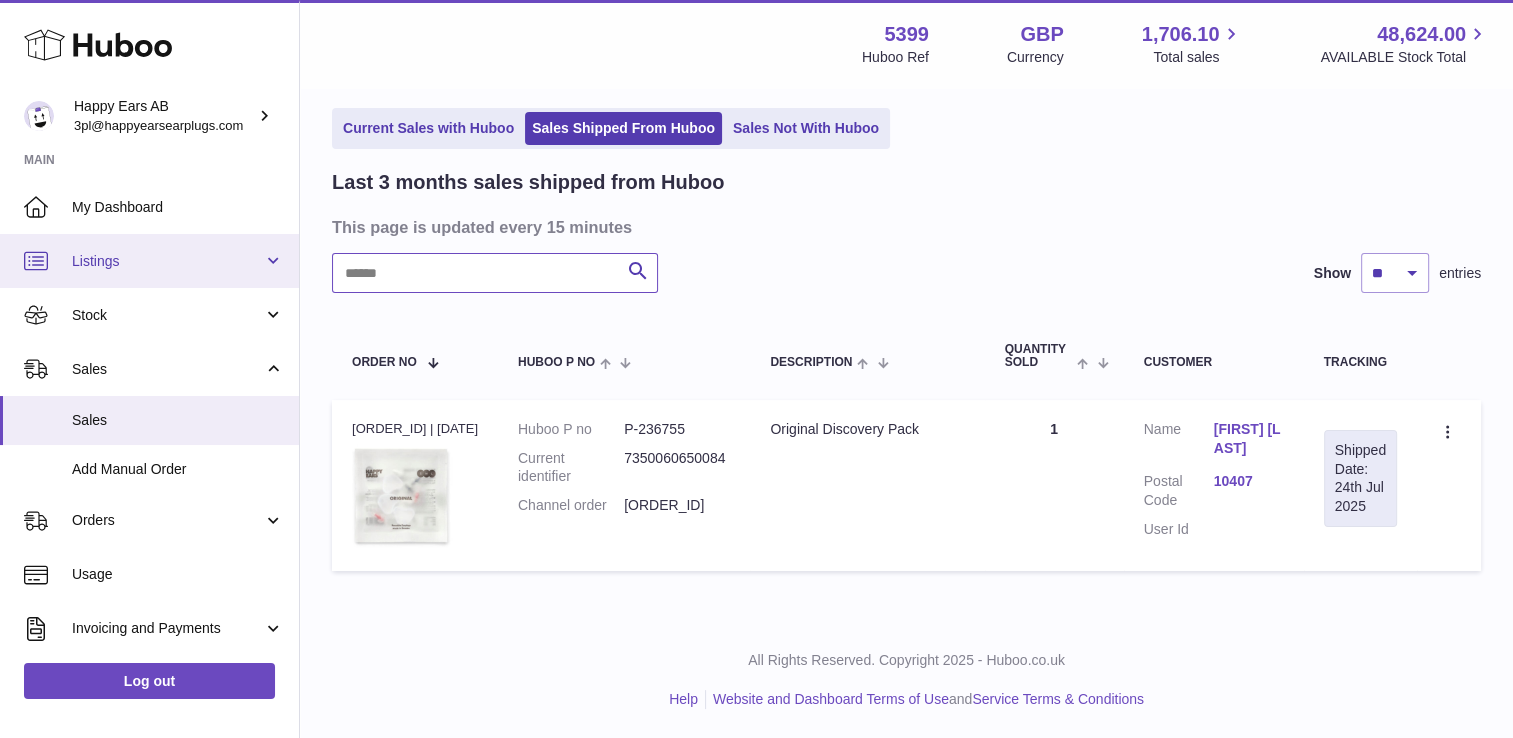 paste on "**********" 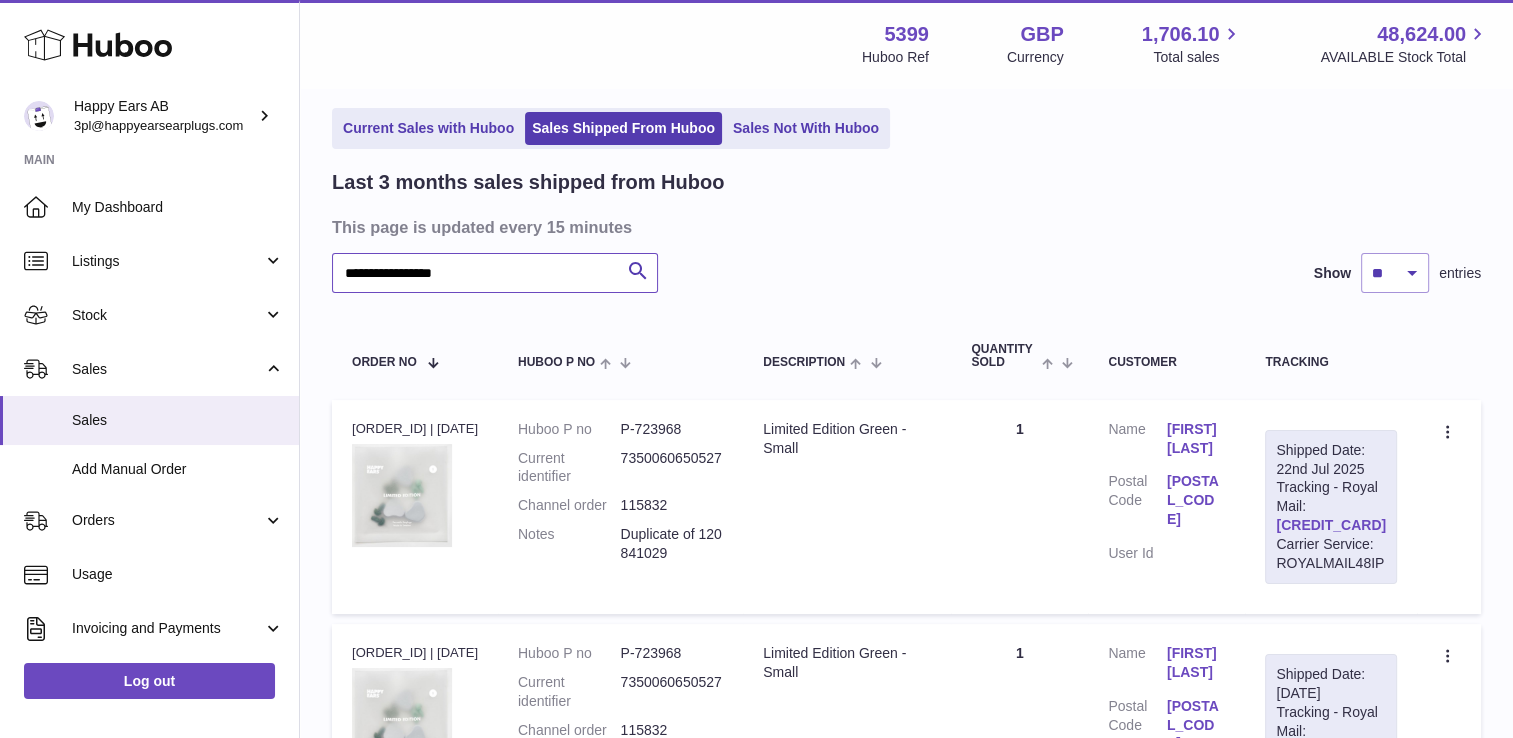 type on "**********" 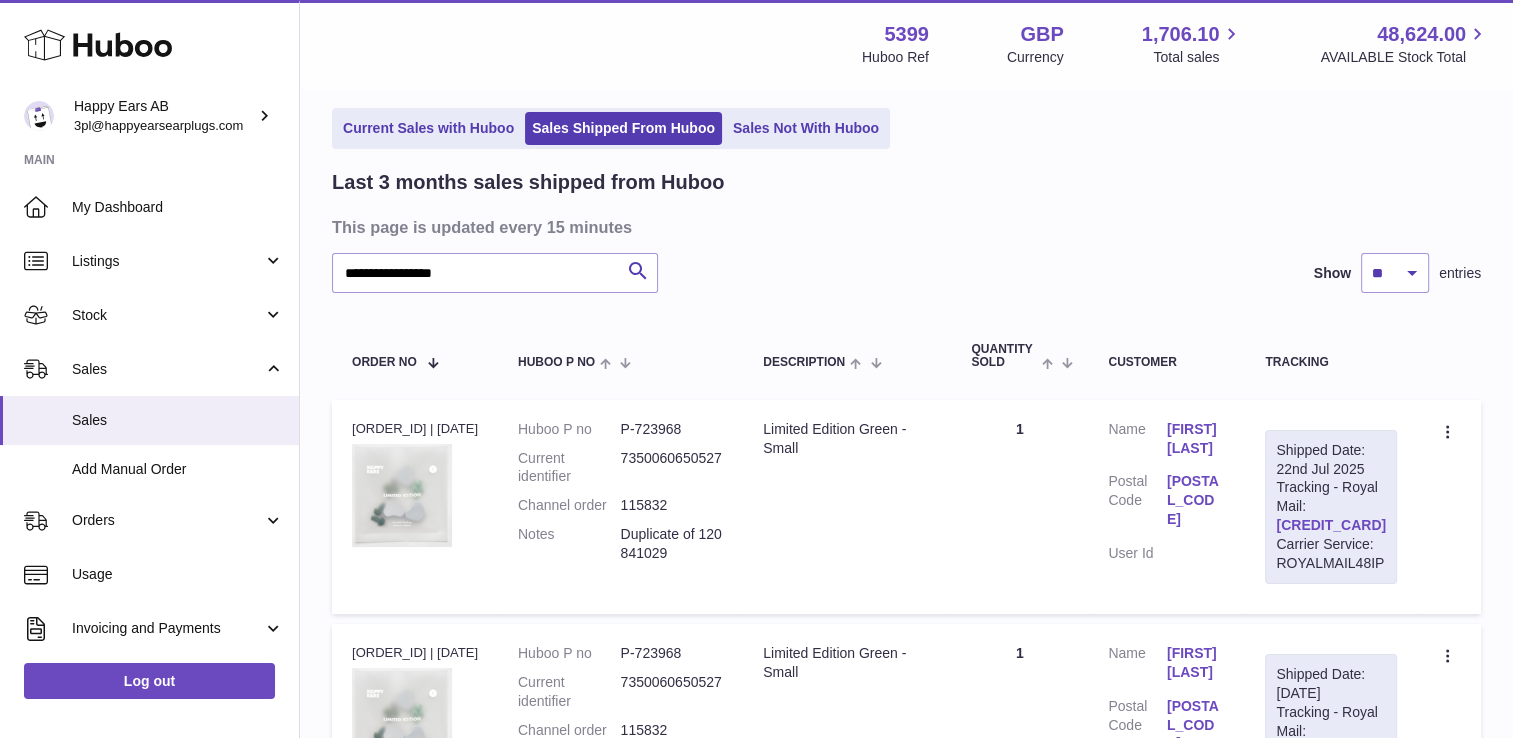 click on "[CREDIT_CARD]" at bounding box center [1331, 525] 